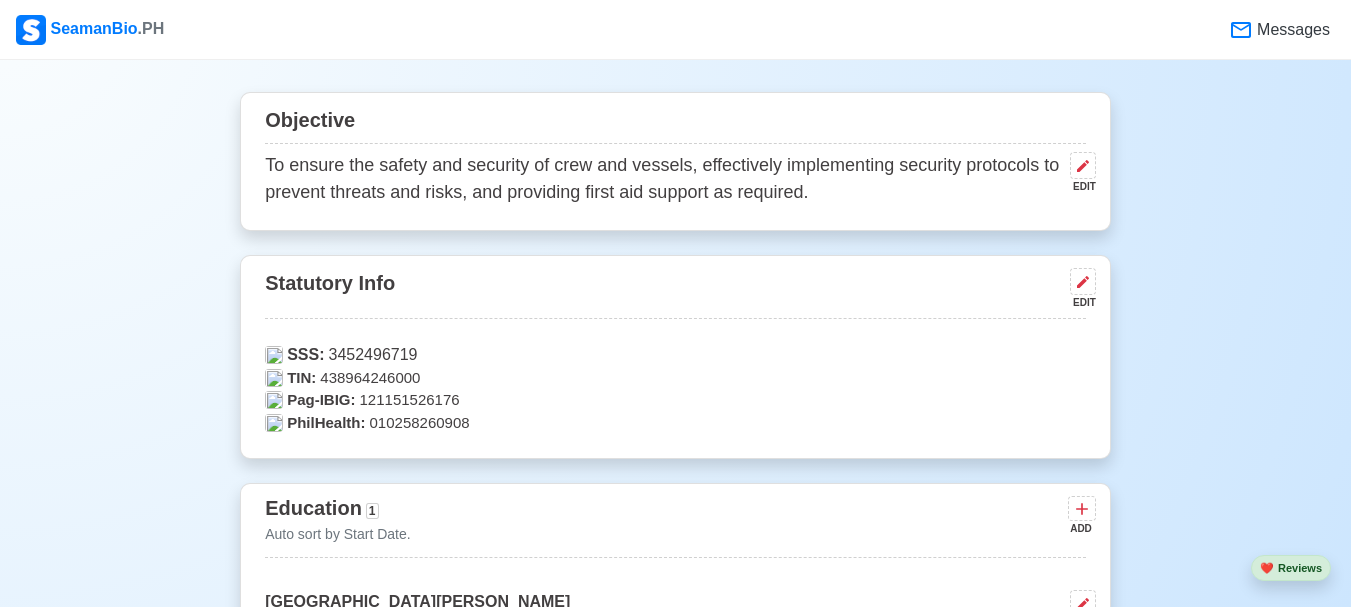 scroll, scrollTop: 900, scrollLeft: 0, axis: vertical 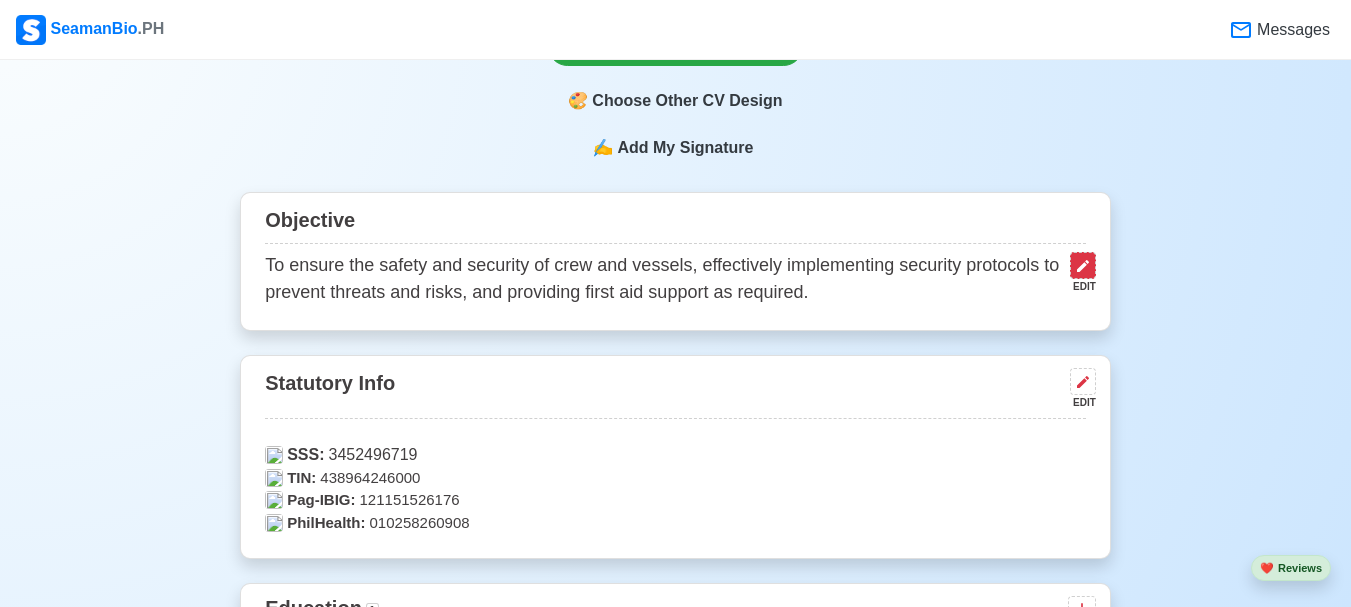 click 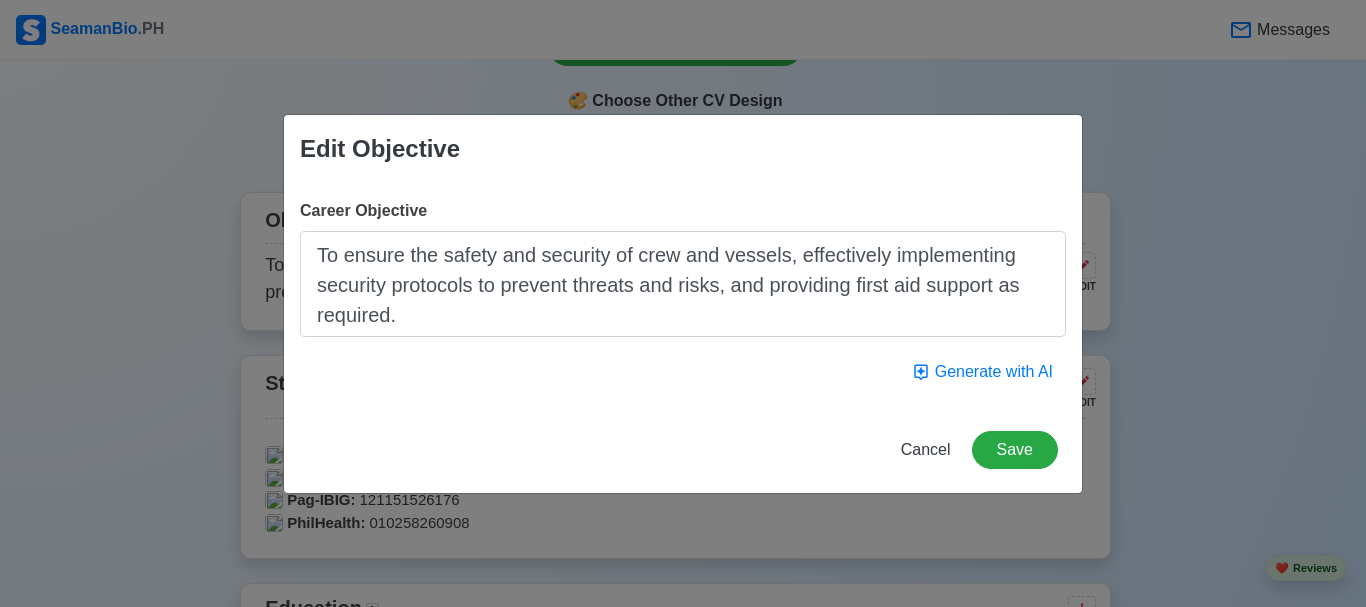 drag, startPoint x: 403, startPoint y: 315, endPoint x: 316, endPoint y: 252, distance: 107.415085 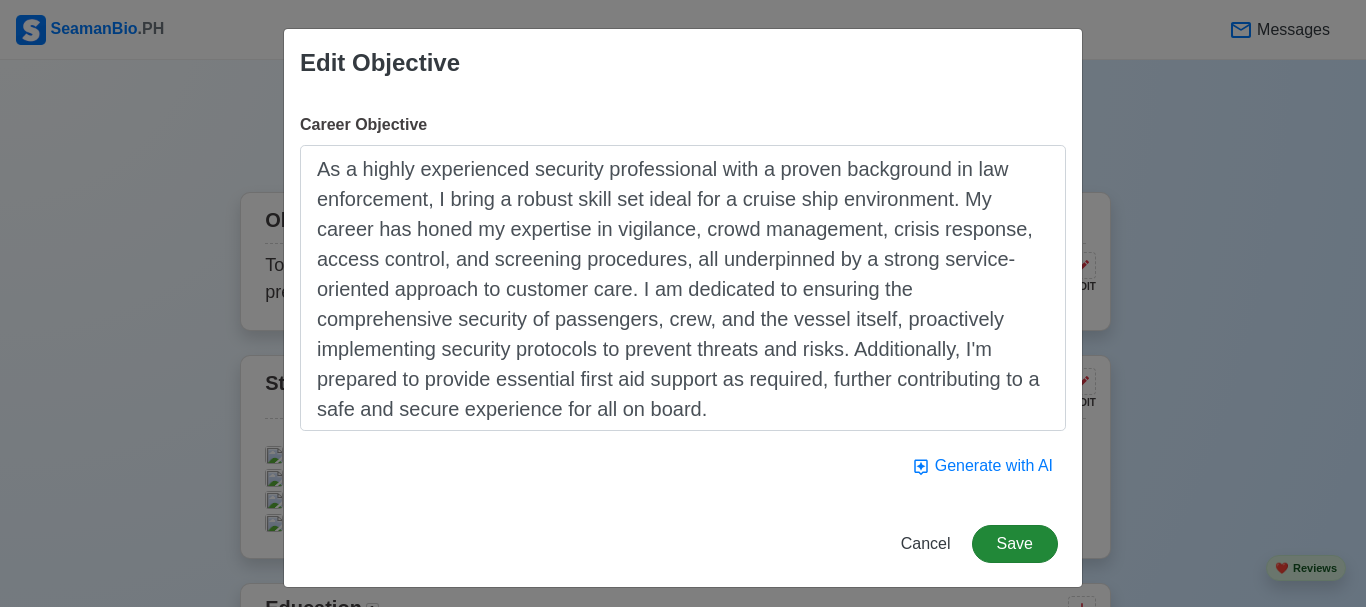 type on "As a highly experienced security professional with a proven background in law enforcement, I bring a robust skill set ideal for a cruise ship environment. My career has honed my expertise in vigilance, crowd management, crisis response, access control, and screening procedures, all underpinned by a strong service-oriented approach to customer care. I am dedicated to ensuring the comprehensive security of passengers, crew, and the vessel itself, proactively implementing security protocols to prevent threats and risks. Additionally, I'm prepared to provide essential first aid support as required, further contributing to a safe and secure experience for all on board." 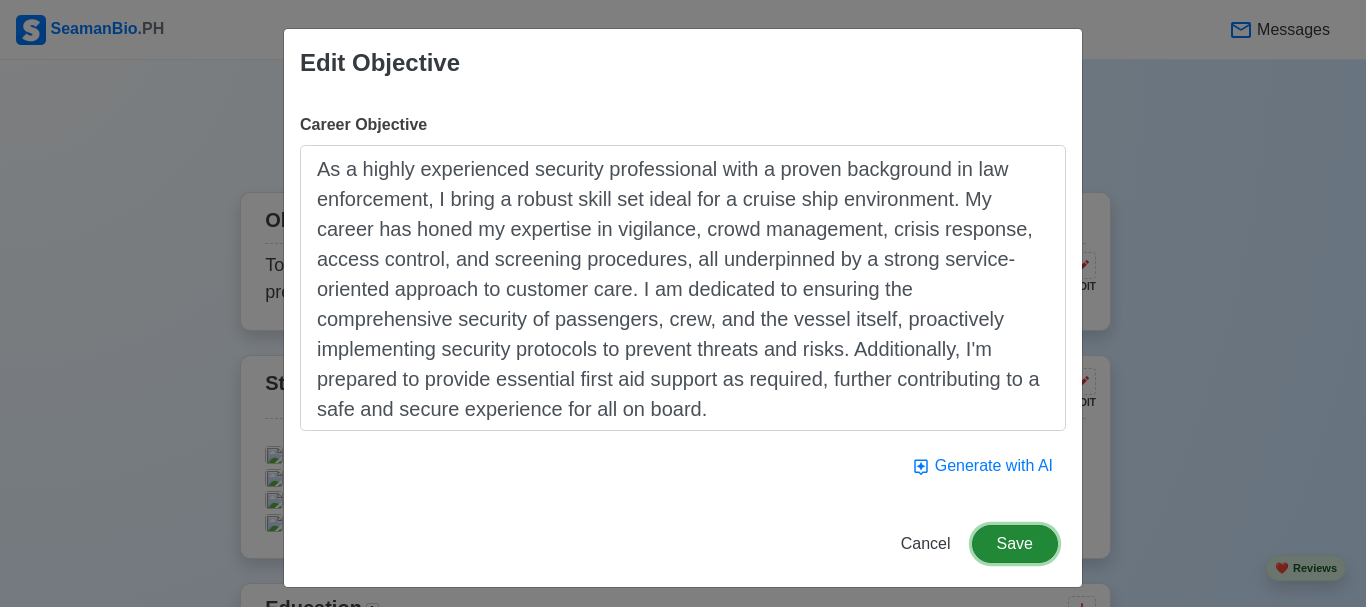 click on "Save" at bounding box center [1015, 544] 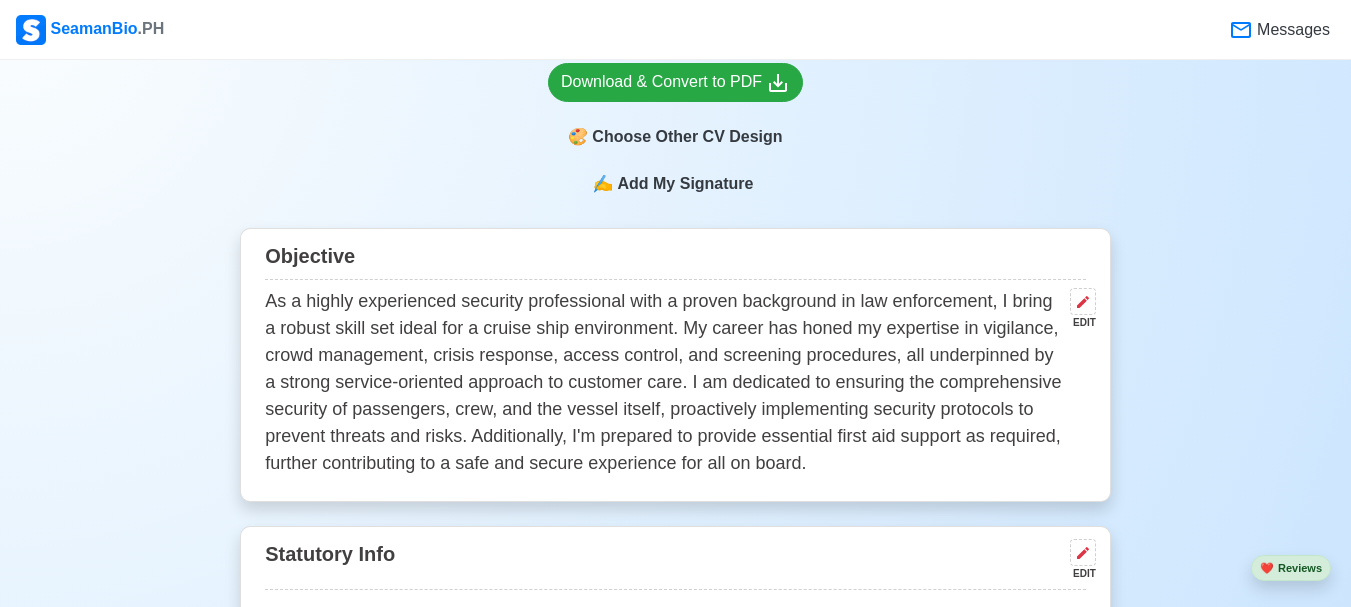 scroll, scrollTop: 900, scrollLeft: 0, axis: vertical 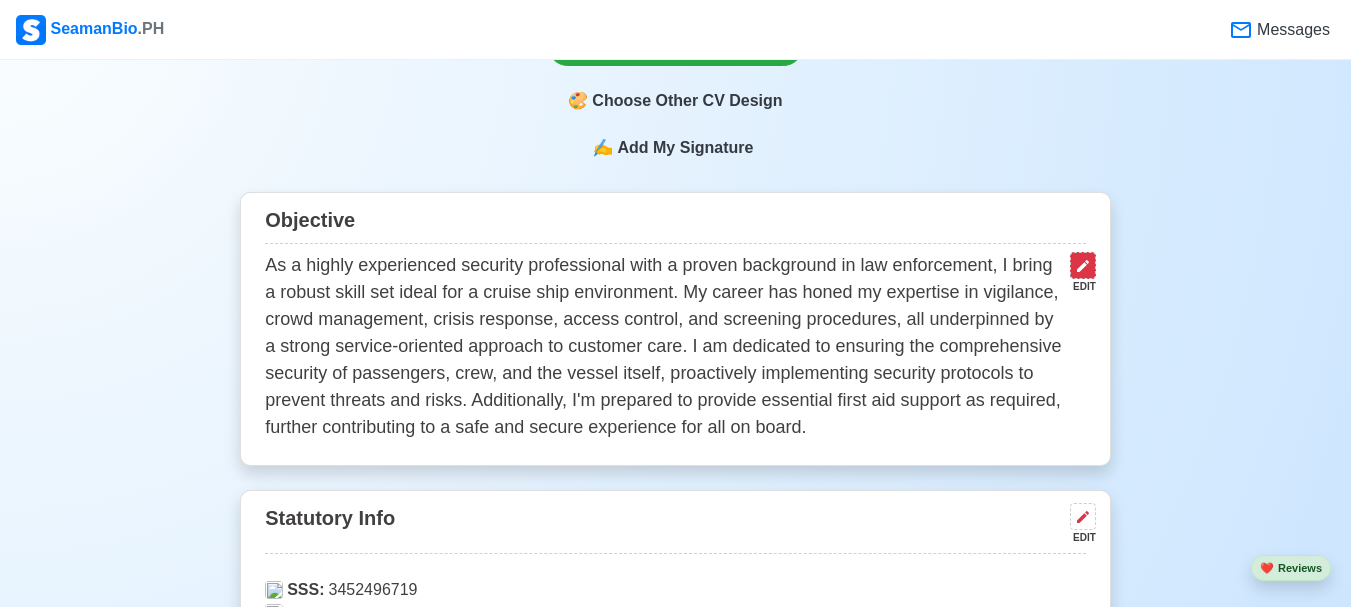 click 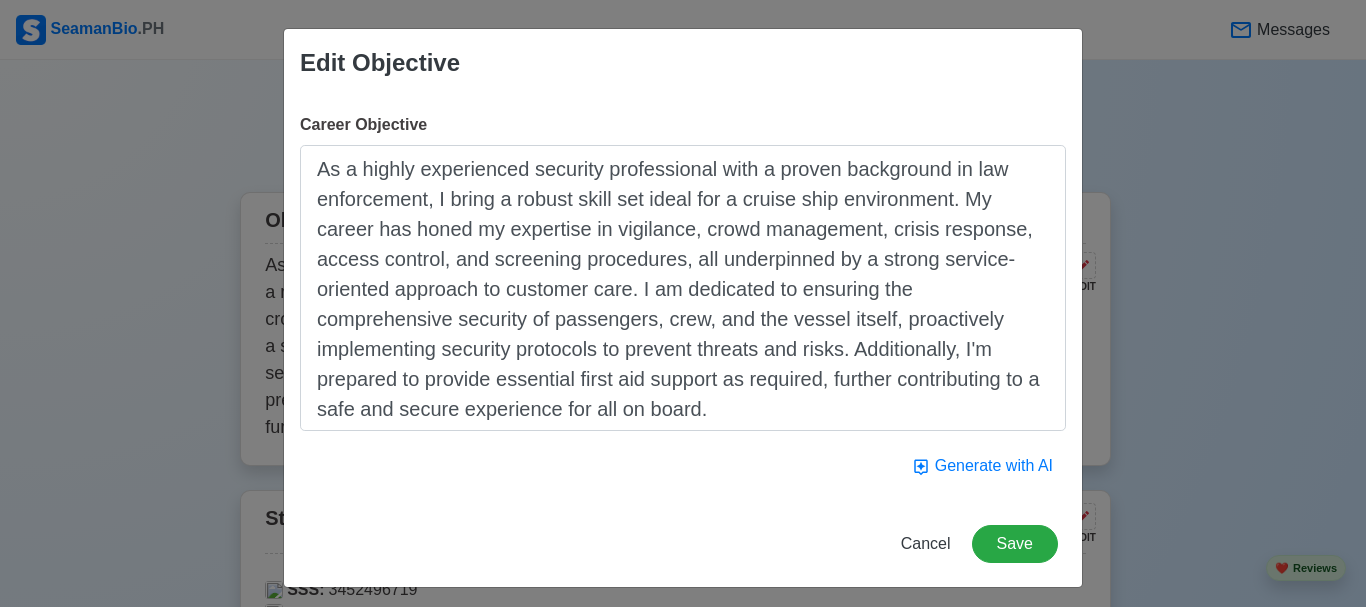 click on "As a highly experienced security professional with a proven background in law enforcement, I bring a robust skill set ideal for a cruise ship environment. My career has honed my expertise in vigilance, crowd management, crisis response, access control, and screening procedures, all underpinned by a strong service-oriented approach to customer care. I am dedicated to ensuring the comprehensive security of passengers, crew, and the vessel itself, proactively implementing security protocols to prevent threats and risks. Additionally, I'm prepared to provide essential first aid support as required, further contributing to a safe and secure experience for all on board." at bounding box center [683, 288] 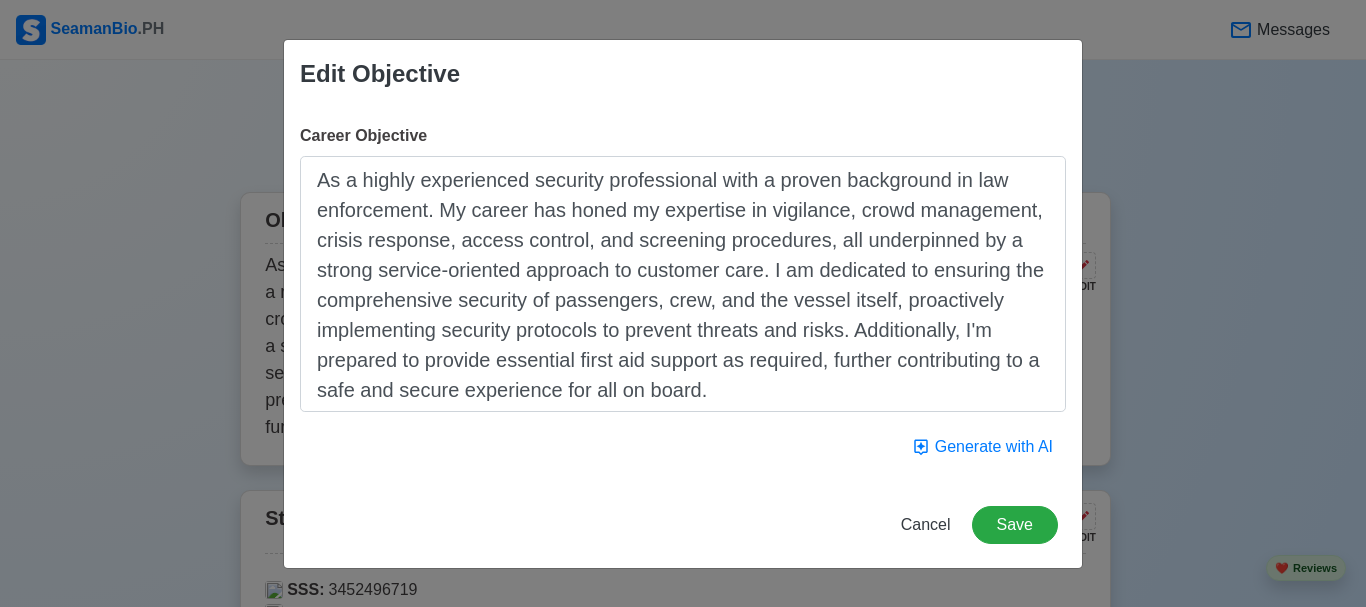 drag, startPoint x: 858, startPoint y: 330, endPoint x: 873, endPoint y: 341, distance: 18.601076 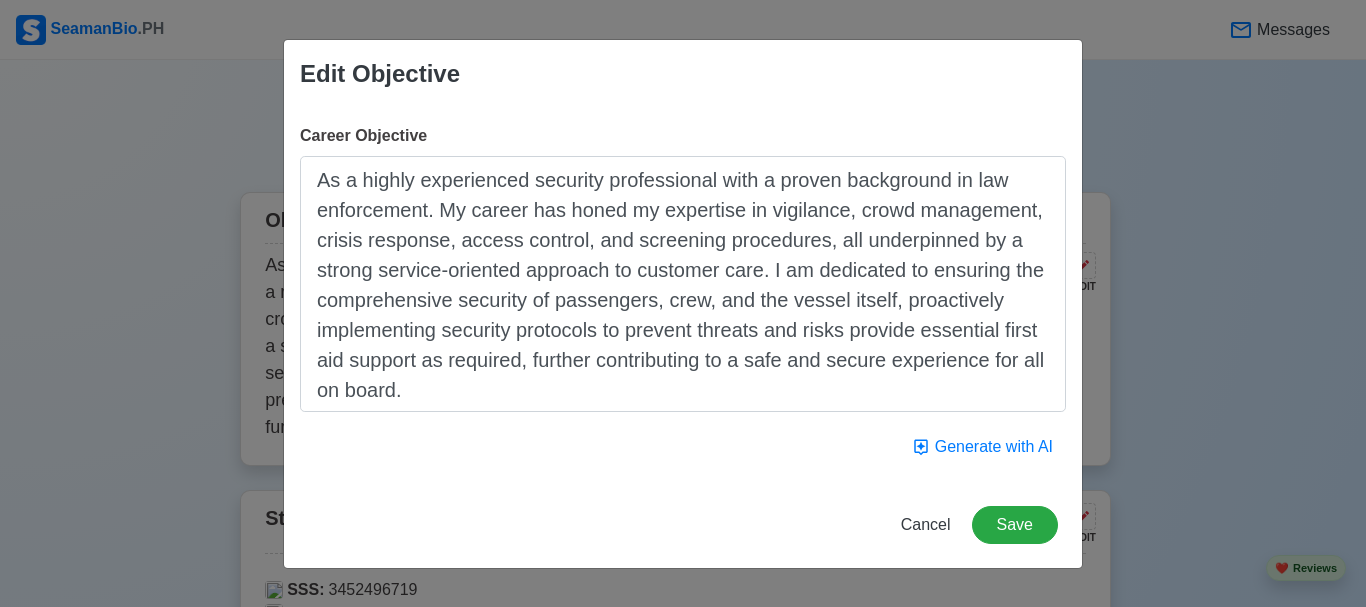 click on "As a highly experienced security professional with a proven background in law enforcement. My career has honed my expertise in vigilance, crowd management, crisis response, access control, and screening procedures, all underpinned by a strong service-oriented approach to customer care. I am dedicated to ensuring the comprehensive security of passengers, crew, and the vessel itself, proactively implementing security protocols to prevent threats and risks provide essential first aid support as required, further contributing to a safe and secure experience for all on board." at bounding box center (683, 284) 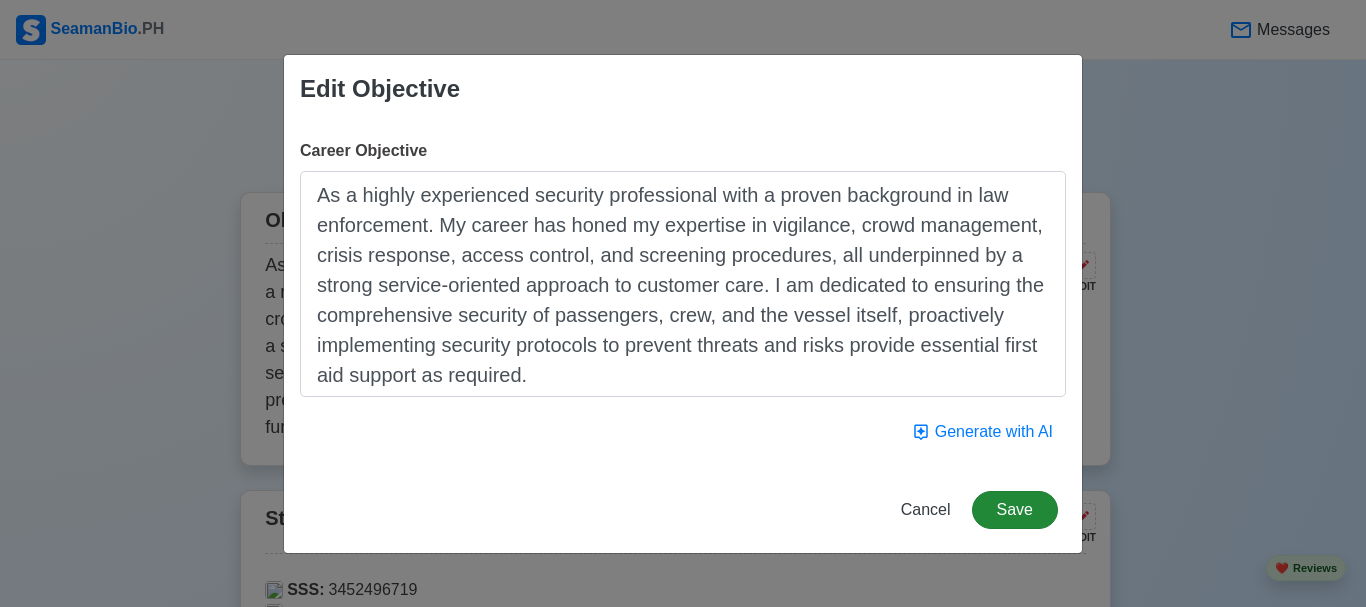 type on "As a highly experienced security professional with a proven background in law enforcement. My career has honed my expertise in vigilance, crowd management, crisis response, access control, and screening procedures, all underpinned by a strong service-oriented approach to customer care. I am dedicated to ensuring the comprehensive security of passengers, crew, and the vessel itself, proactively implementing security protocols to prevent threats and risks provide essential first aid support as required." 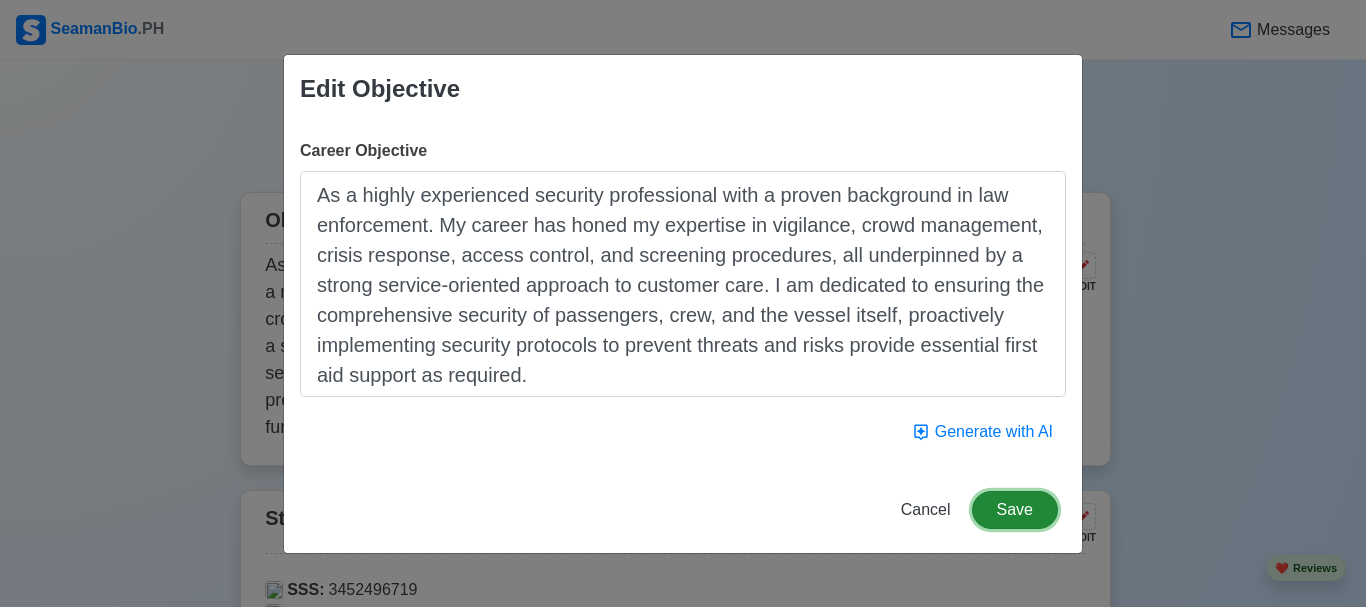 click on "Save" at bounding box center (1015, 510) 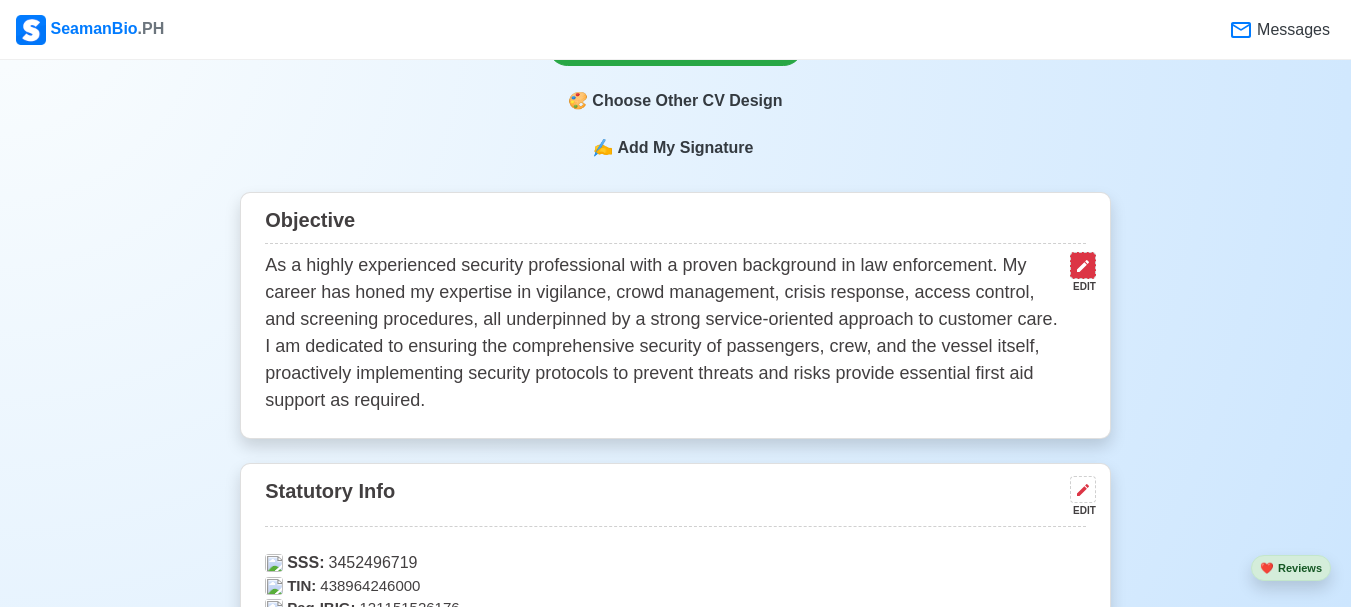 click 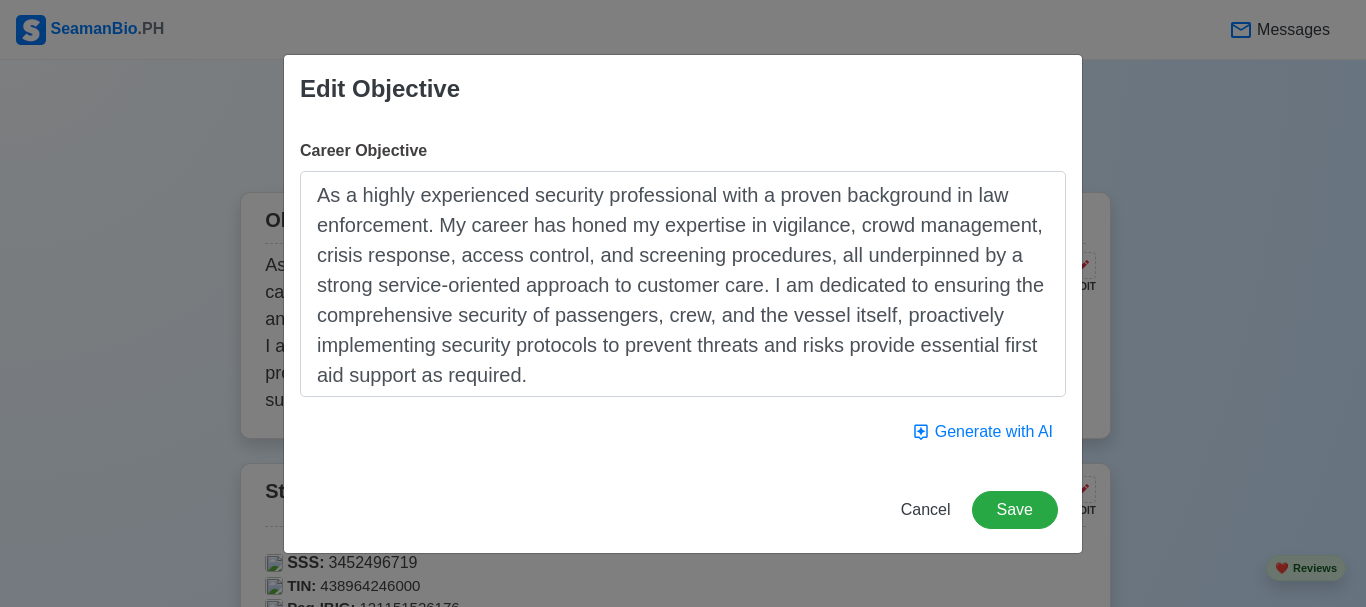 drag, startPoint x: 547, startPoint y: 377, endPoint x: 317, endPoint y: 187, distance: 298.32867 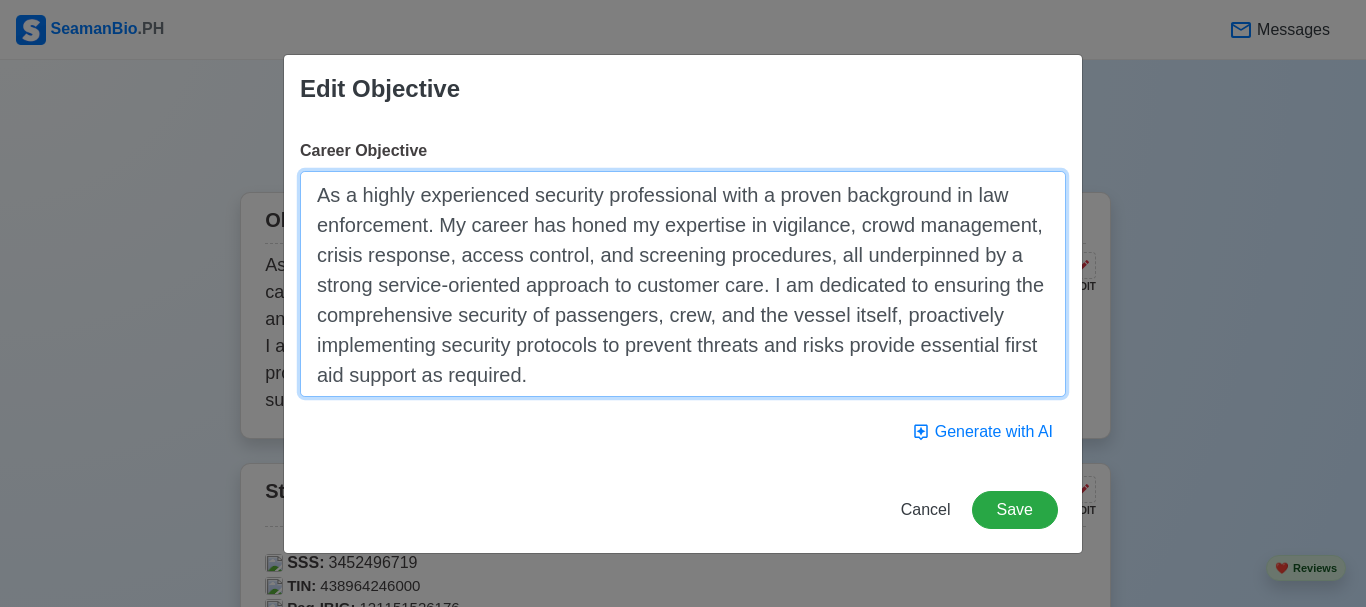 click on "As a highly experienced security professional with a proven background in law enforcement. My career has honed my expertise in vigilance, crowd management, crisis response, access control, and screening procedures, all underpinned by a strong service-oriented approach to customer care. I am dedicated to ensuring the comprehensive security of passengers, crew, and the vessel itself, proactively implementing security protocols to prevent threats and risks provide essential first aid support as required." at bounding box center (683, 284) 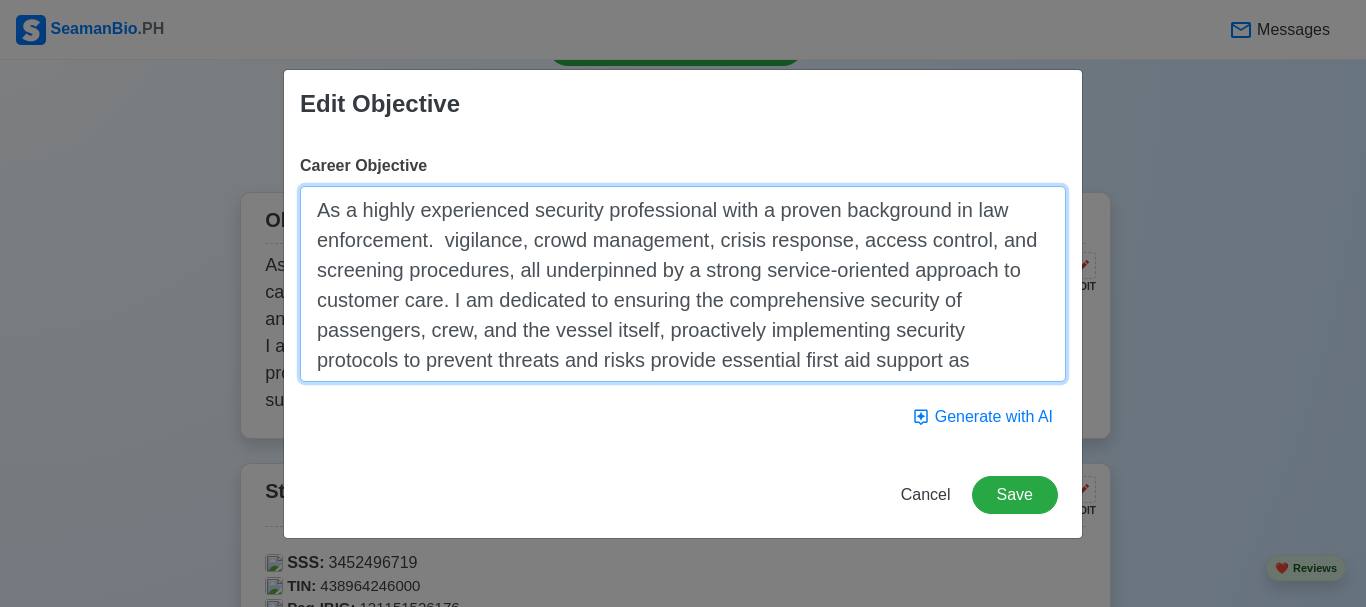 paste on "I am committed to ensuring the security of" 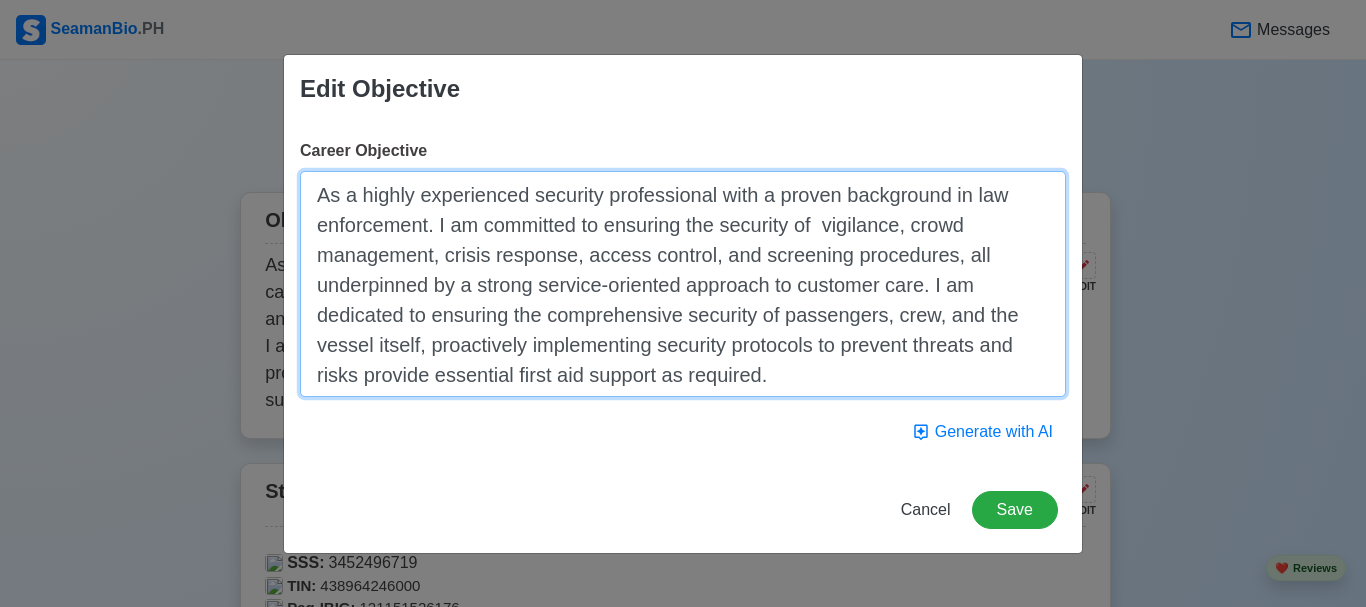 drag, startPoint x: 827, startPoint y: 380, endPoint x: 318, endPoint y: 206, distance: 537.9191 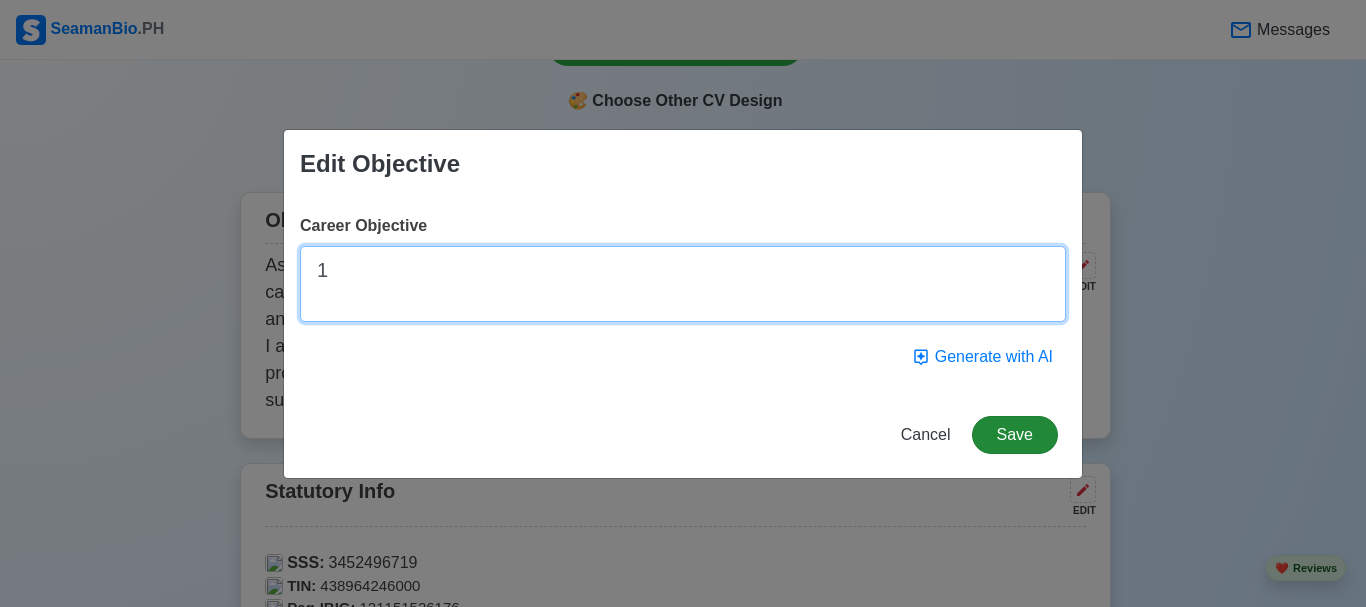 type on "1" 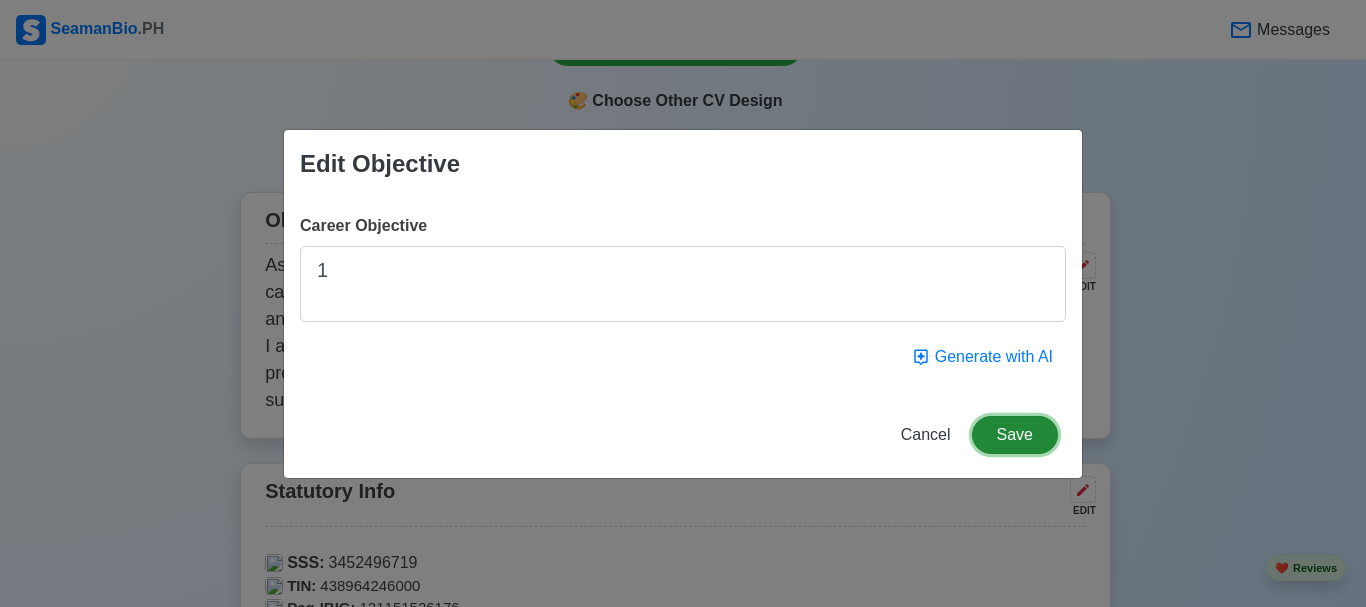 click on "Save" at bounding box center (1015, 435) 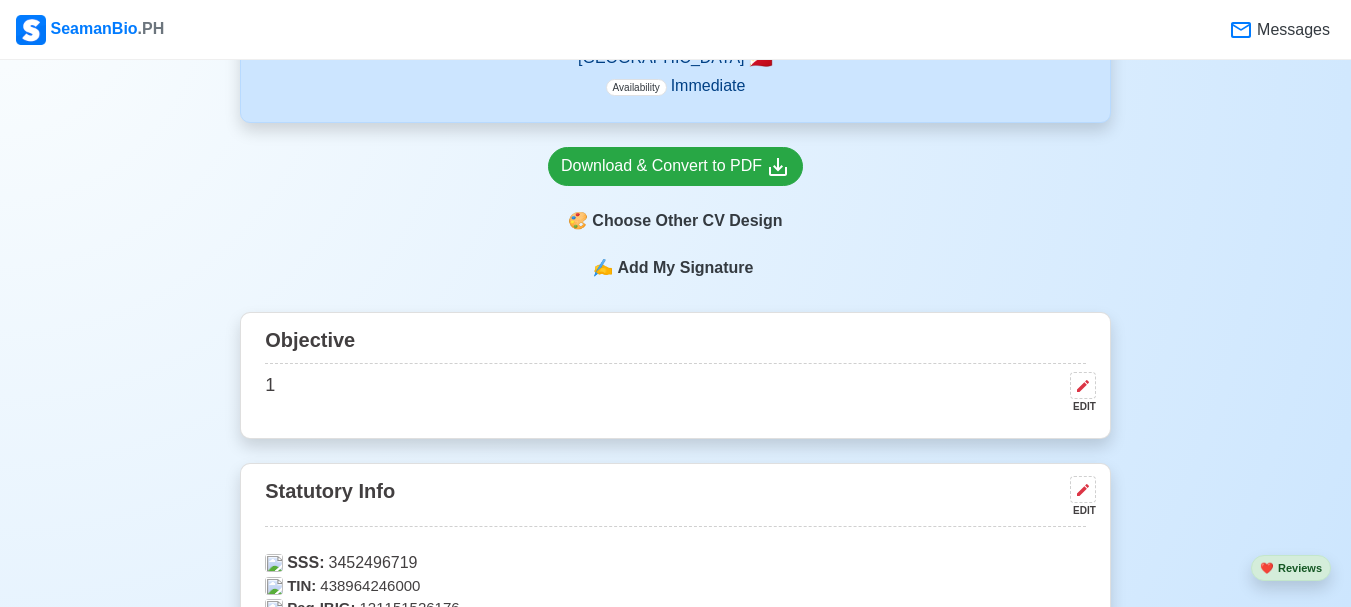 scroll, scrollTop: 700, scrollLeft: 0, axis: vertical 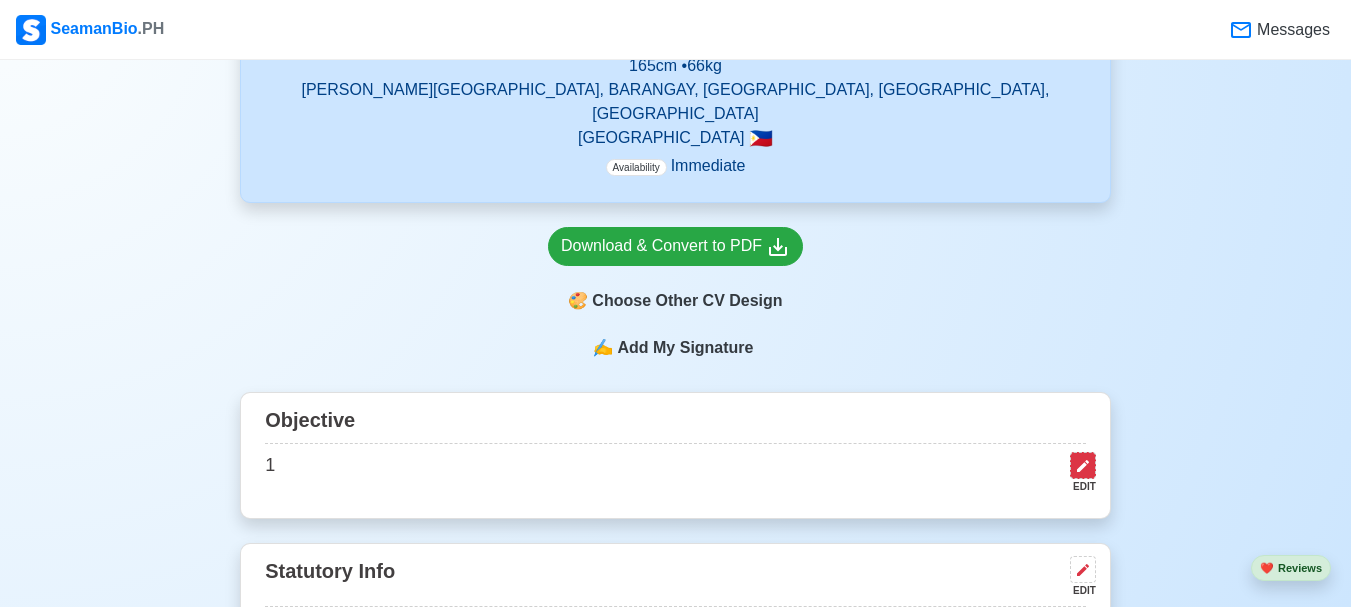 click 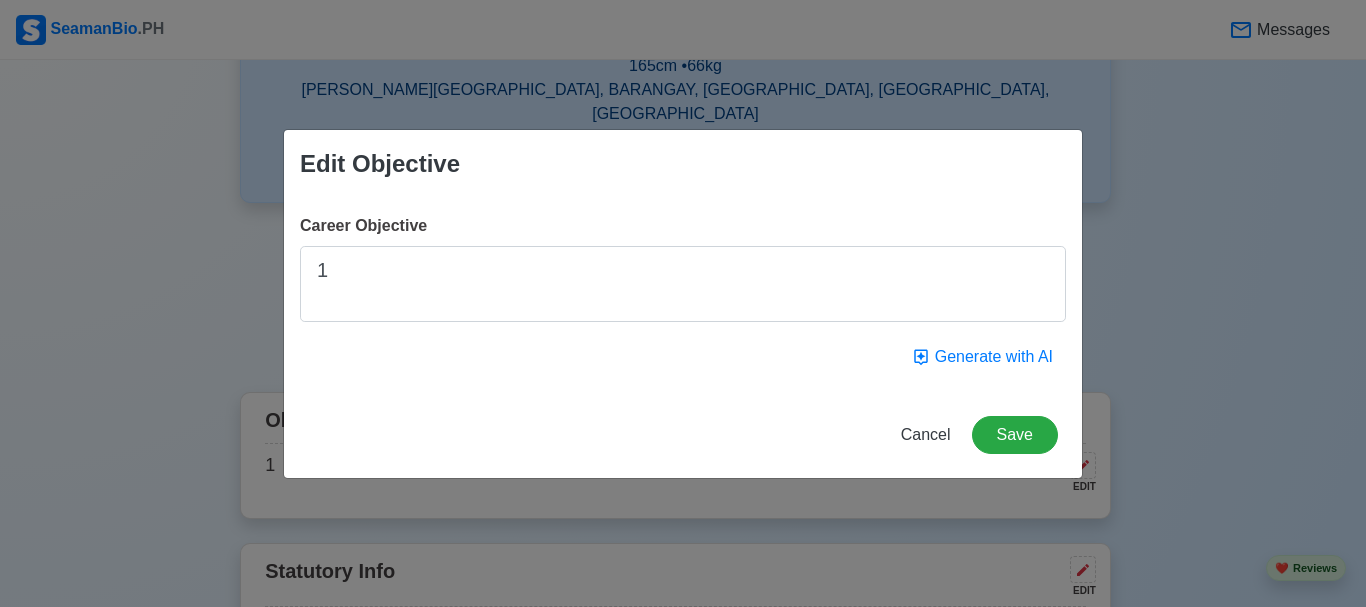 click on "1" at bounding box center (683, 284) 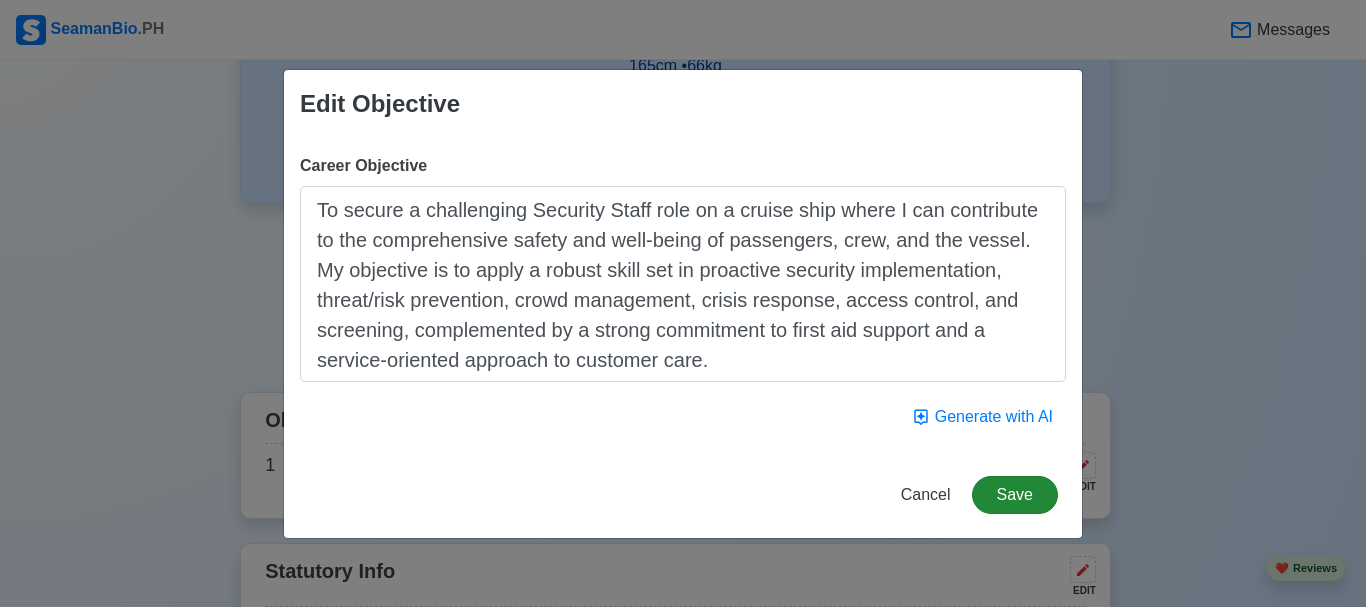 type on "To secure a challenging Security Staff role on a cruise ship where I can contribute to the comprehensive safety and well-being of passengers, crew, and the vessel. My objective is to apply a robust skill set in proactive security implementation, threat/risk prevention, crowd management, crisis response, access control, and screening, complemented by a strong commitment to first aid support and a service-oriented approach to customer care." 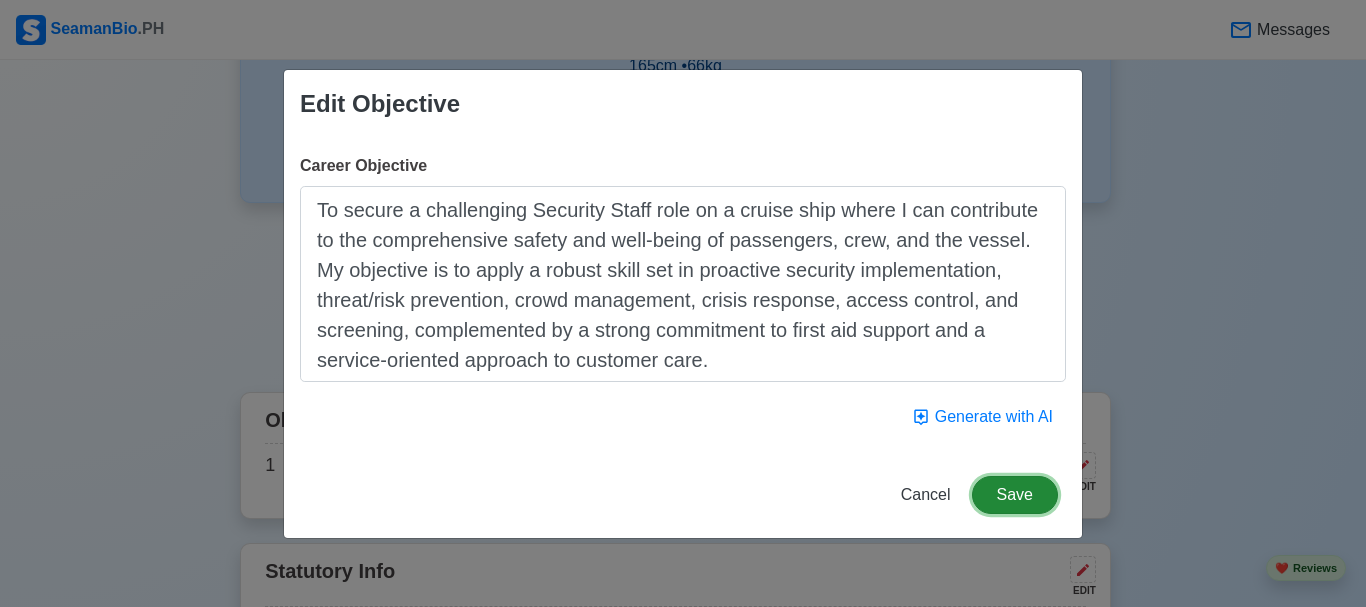 click on "Save" at bounding box center [1015, 495] 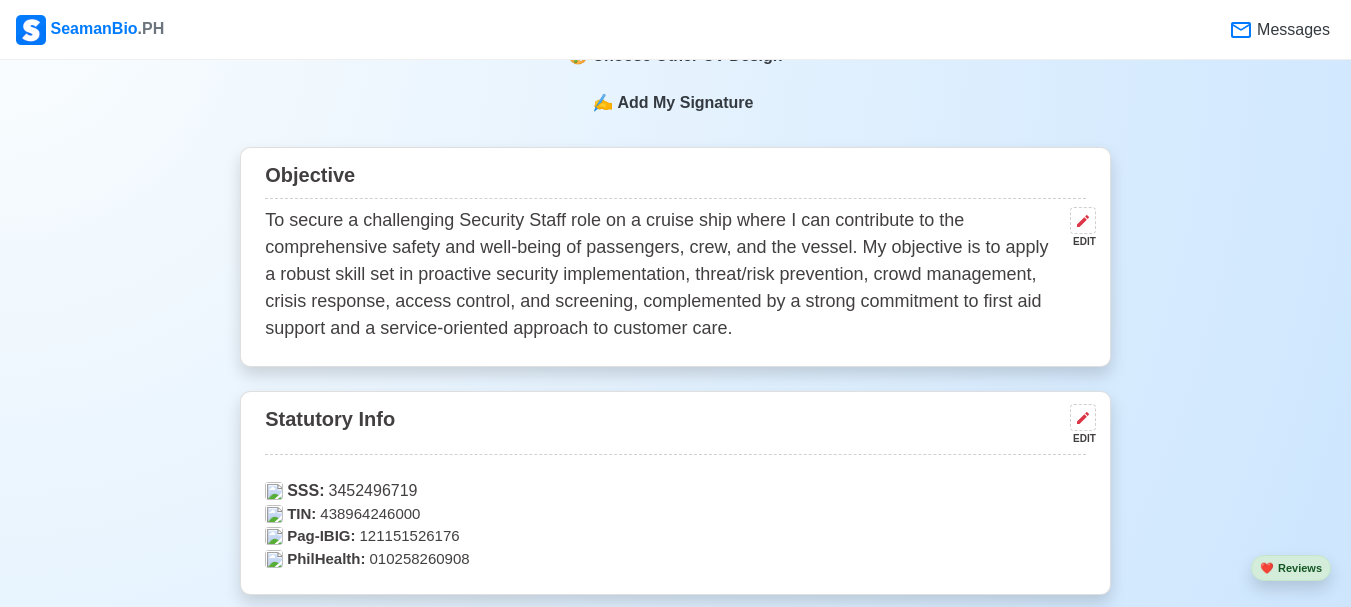 scroll, scrollTop: 800, scrollLeft: 0, axis: vertical 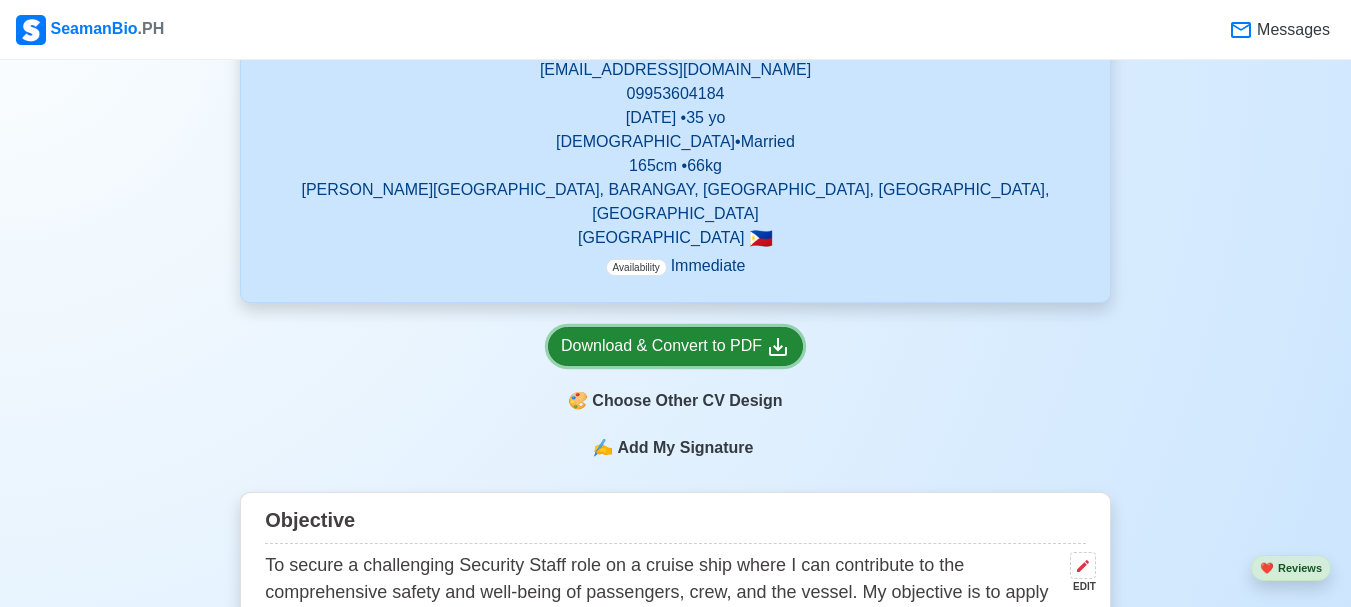 click on "Download & Convert to PDF" at bounding box center (675, 346) 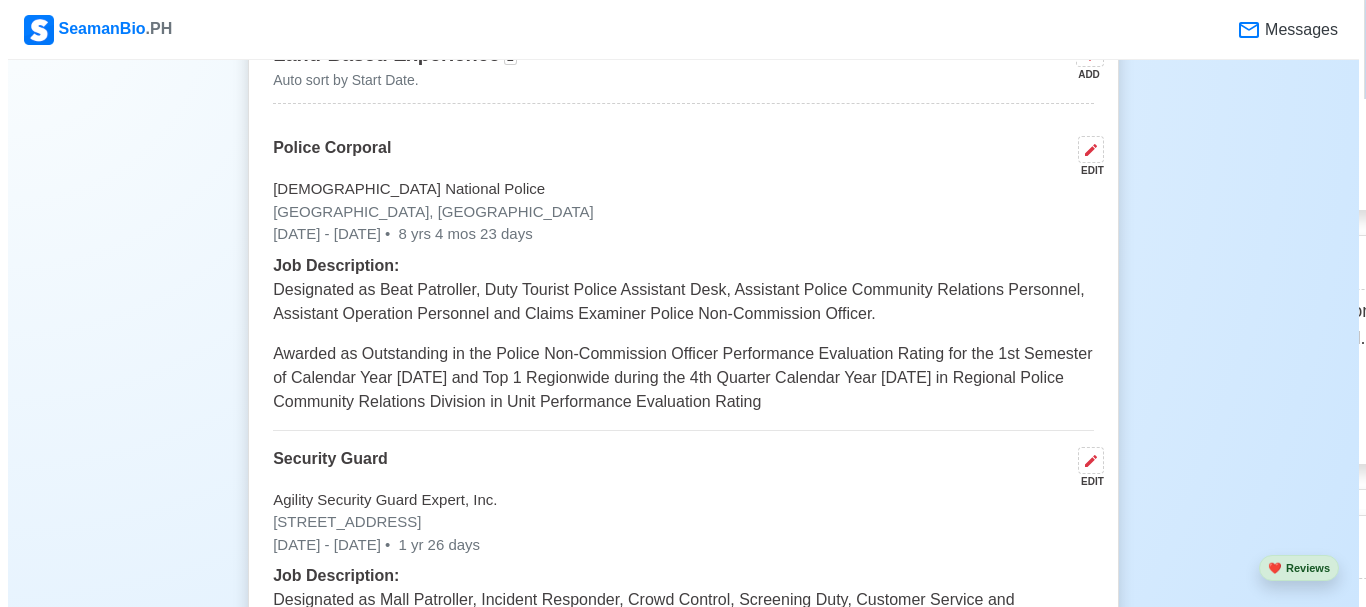 scroll, scrollTop: 4200, scrollLeft: 0, axis: vertical 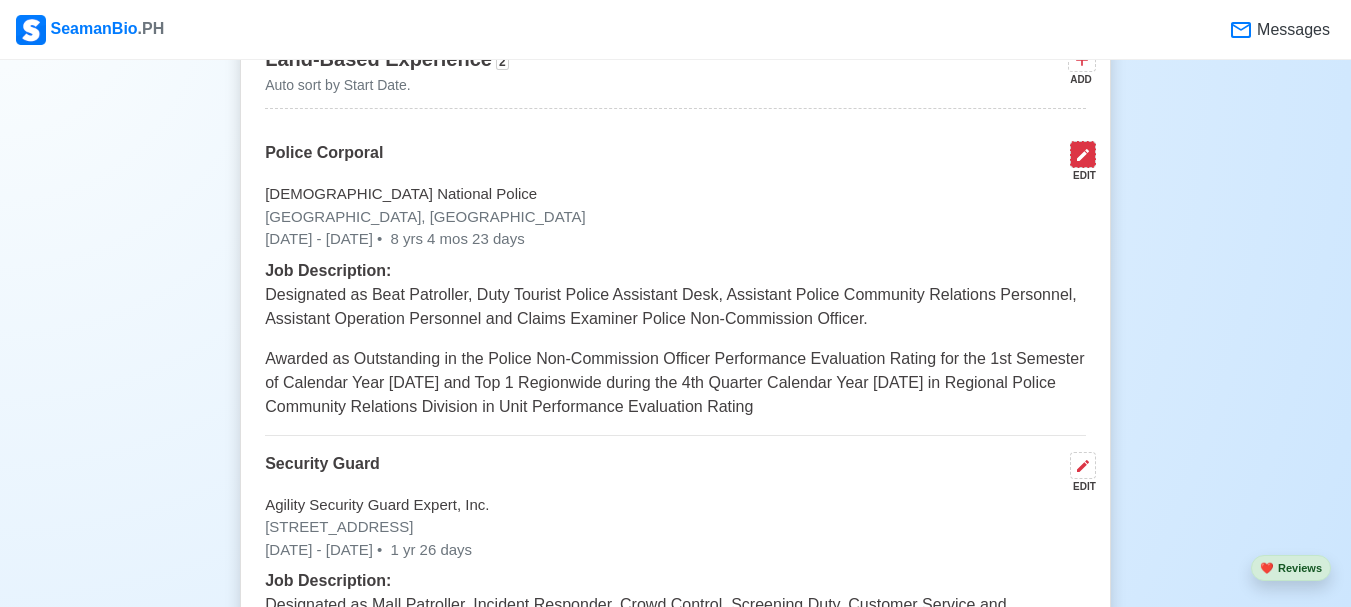 click 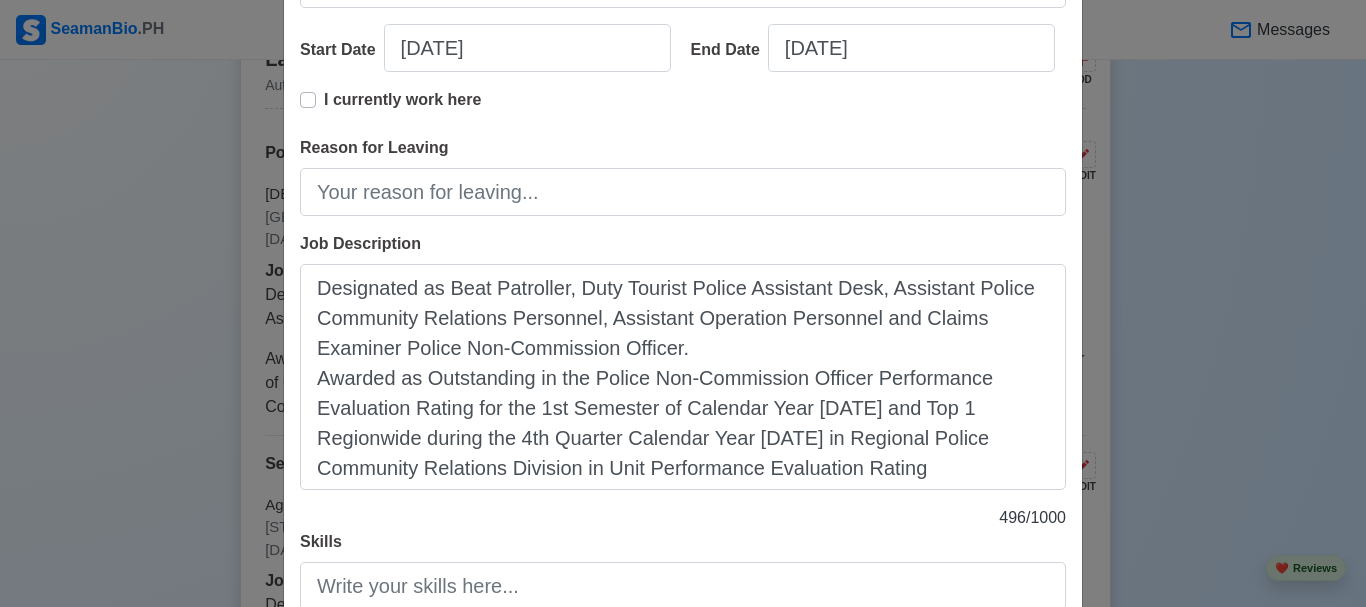 scroll, scrollTop: 400, scrollLeft: 0, axis: vertical 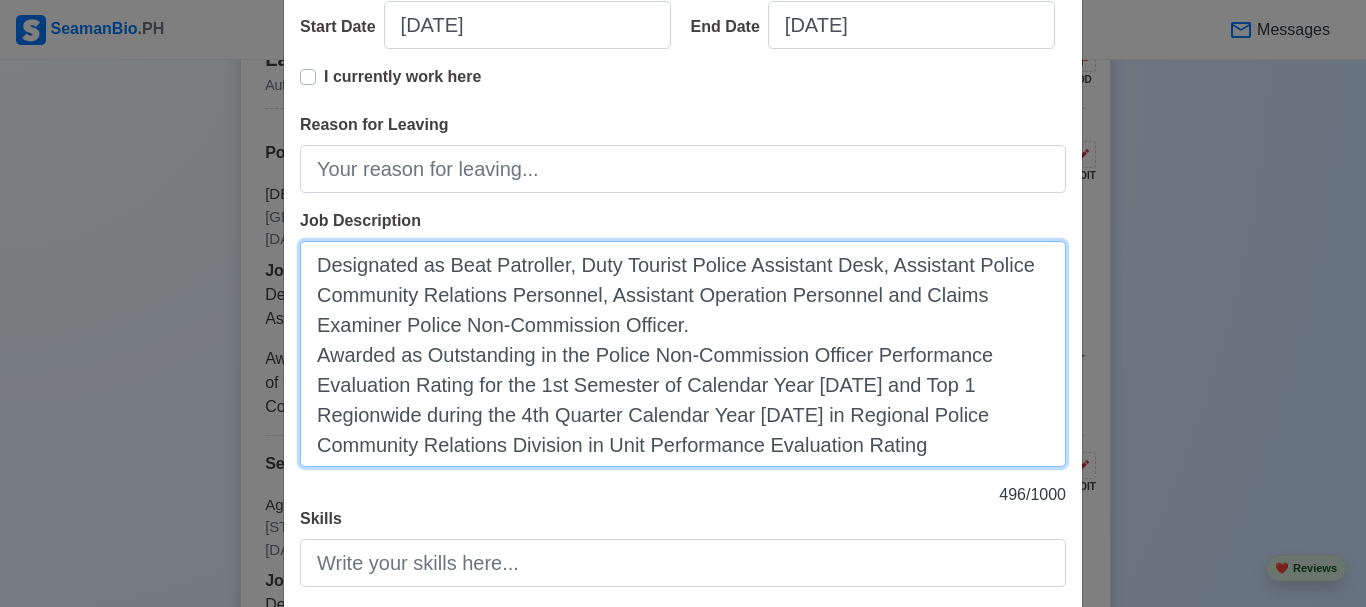 click on "Designated as Beat Patroller, Duty Tourist Police Assistant Desk, Assistant Police Community Relations Personnel, Assistant Operation Personnel and Claims Examiner Police Non-Commission Officer.
Awarded as Outstanding in the Police Non-Commission Officer Performance Evaluation Rating for the 1st Semester of Calendar Year [DATE] and Top 1 Regionwide during the 4th Quarter Calendar Year [DATE] in Regional Police Community Relations Division in Unit Performance Evaluation Rating" at bounding box center [683, 354] 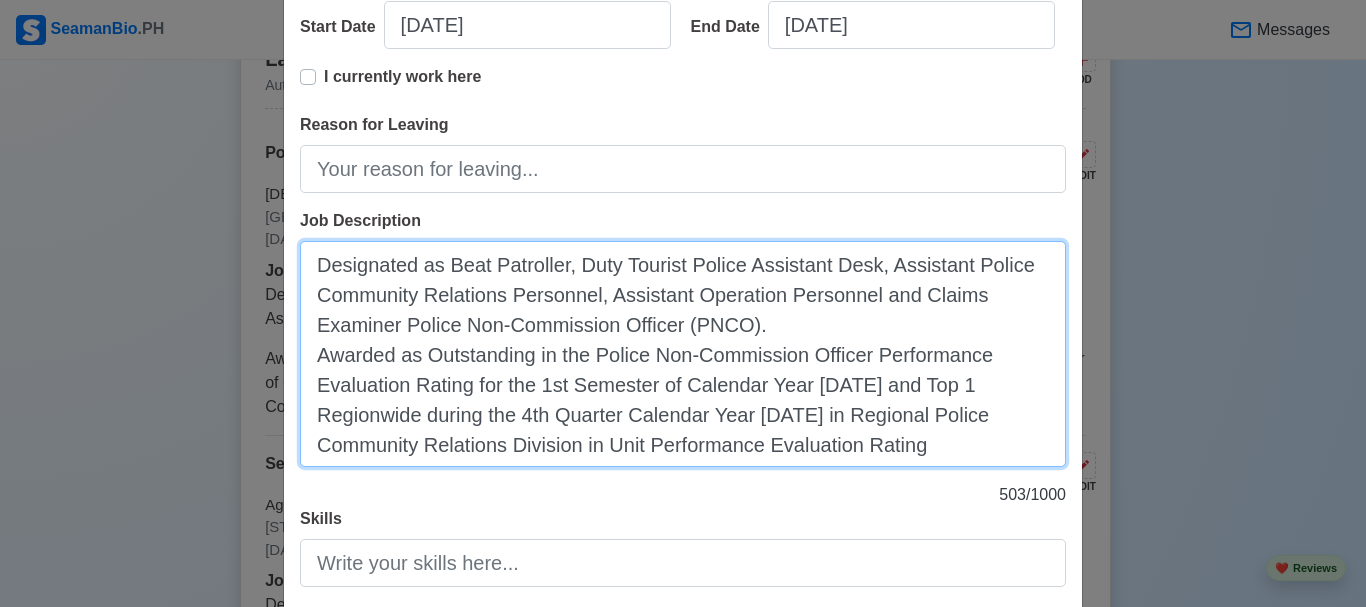 click on "Designated as Beat Patroller, Duty Tourist Police Assistant Desk, Assistant Police Community Relations Personnel, Assistant Operation Personnel and Claims Examiner Police Non-Commission Officer (PNCO).
Awarded as Outstanding in the Police Non-Commission Officer Performance Evaluation Rating for the 1st Semester of Calendar Year [DATE] and Top 1 Regionwide during the 4th Quarter Calendar Year [DATE] in Regional Police Community Relations Division in Unit Performance Evaluation Rating" at bounding box center [683, 354] 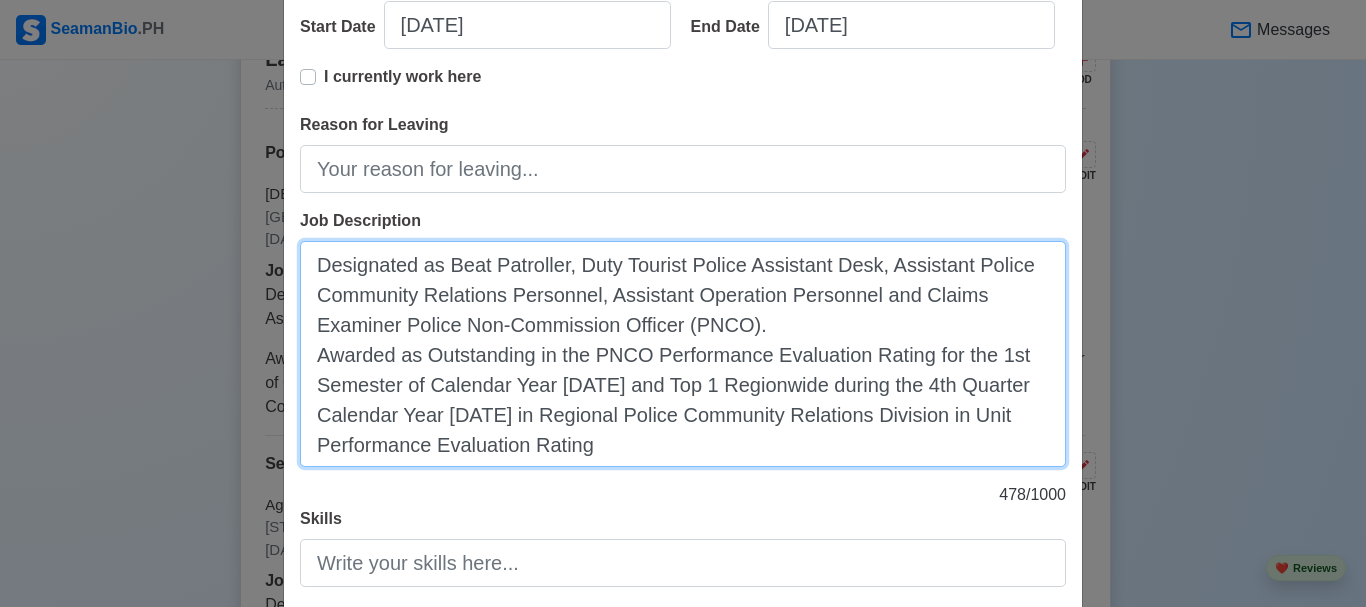 click on "Designated as Beat Patroller, Duty Tourist Police Assistant Desk, Assistant Police Community Relations Personnel, Assistant Operation Personnel and Claims Examiner Police Non-Commission Officer (PNCO).
Awarded as Outstanding in the PNCO Performance Evaluation Rating for the 1st Semester of Calendar Year [DATE] and Top 1 Regionwide during the 4th Quarter Calendar Year [DATE] in Regional Police Community Relations Division in Unit Performance Evaluation Rating" at bounding box center (683, 354) 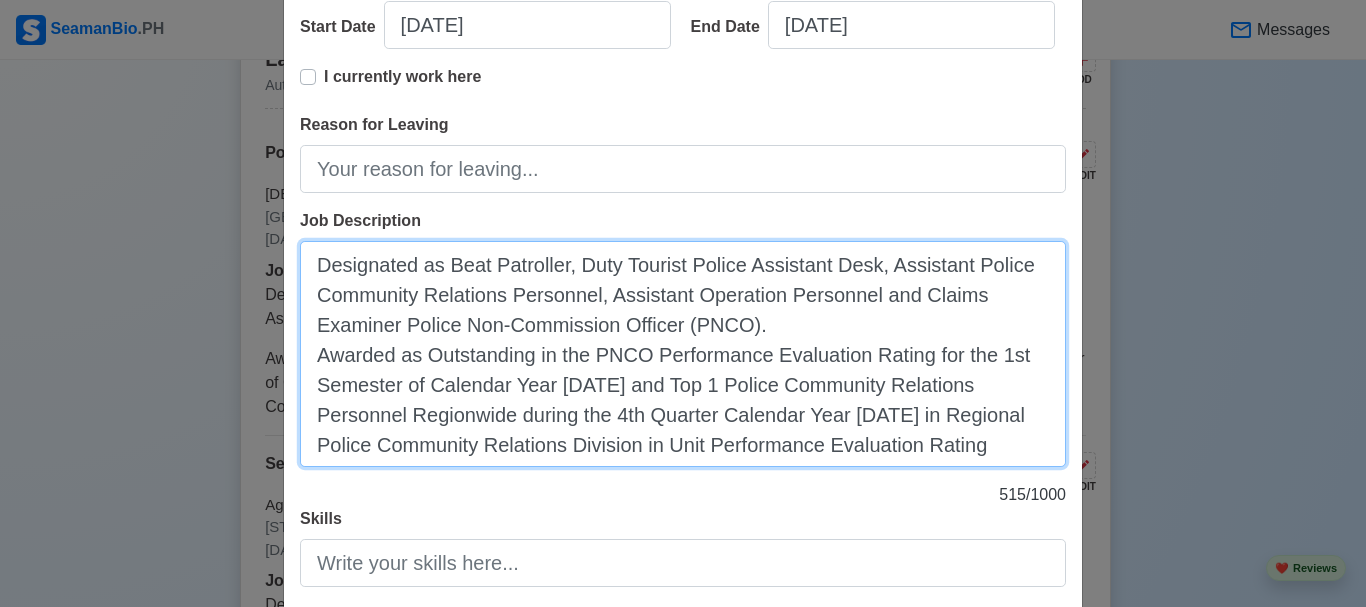 drag, startPoint x: 408, startPoint y: 415, endPoint x: 313, endPoint y: 415, distance: 95 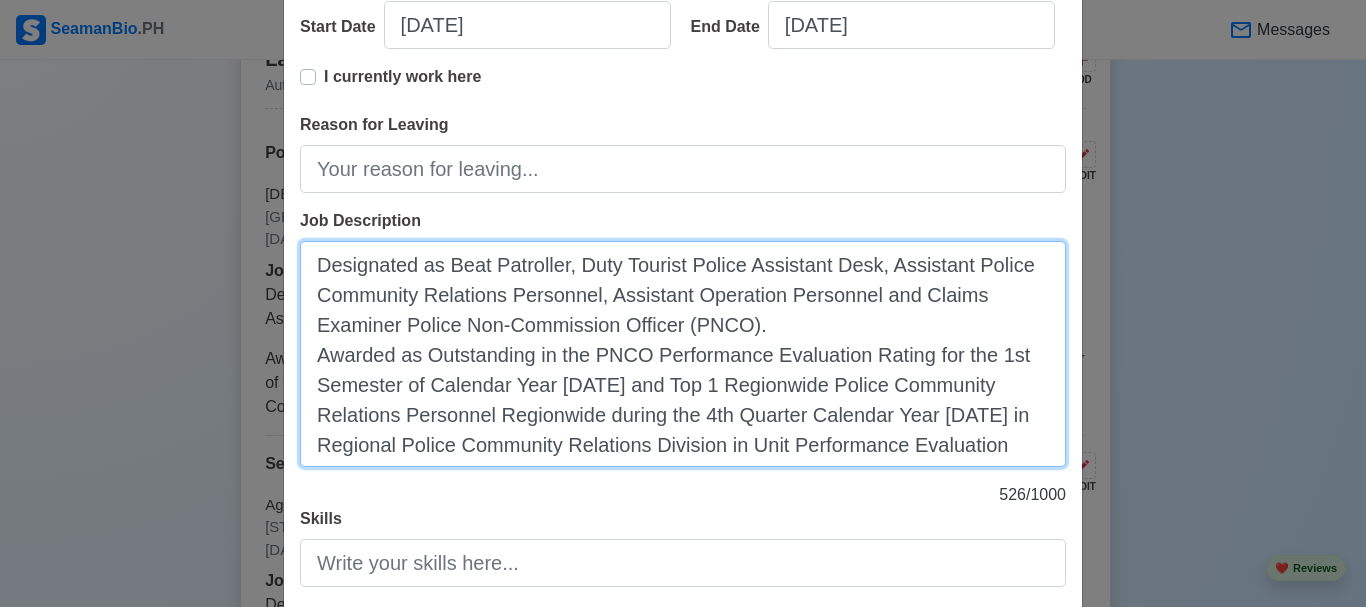 click on "Designated as Beat Patroller, Duty Tourist Police Assistant Desk, Assistant Police Community Relations Personnel, Assistant Operation Personnel and Claims Examiner Police Non-Commission Officer (PNCO).
Awarded as Outstanding in the PNCO Performance Evaluation Rating for the 1st Semester of Calendar Year [DATE] and Top 1 Regionwide Police Community Relations Personnel Regionwide during the 4th Quarter Calendar Year [DATE] in Regional Police Community Relations Division in Unit Performance Evaluation Rating" at bounding box center [683, 354] 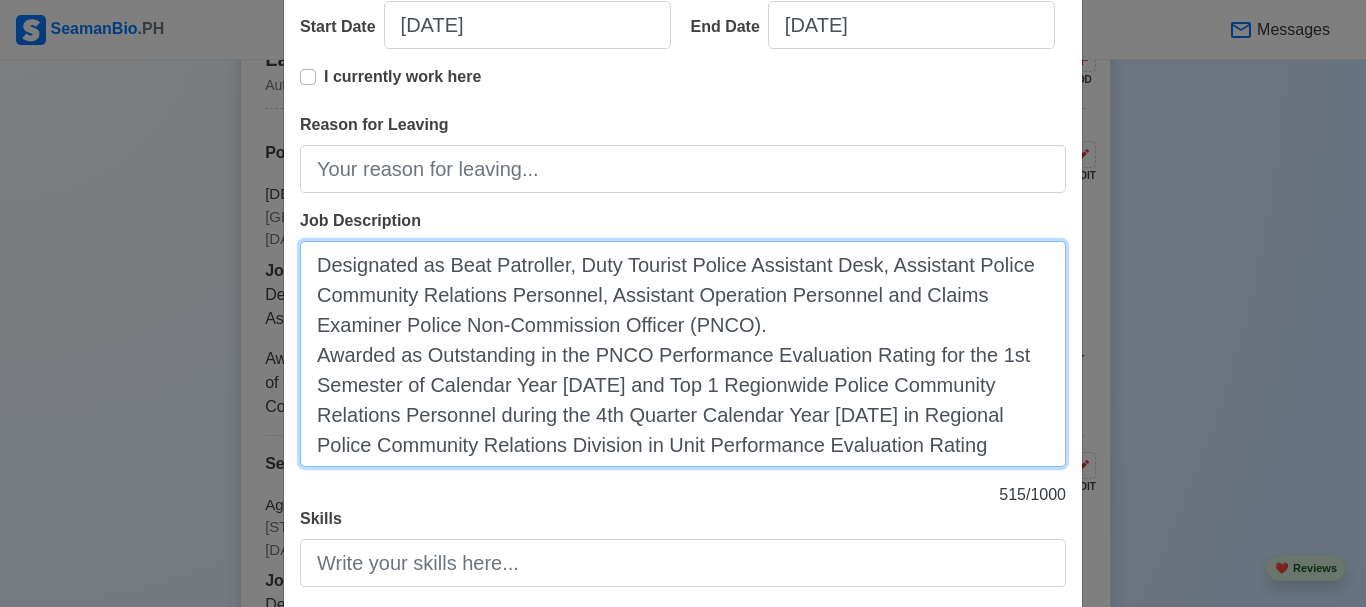 click on "Designated as Beat Patroller, Duty Tourist Police Assistant Desk, Assistant Police Community Relations Personnel, Assistant Operation Personnel and Claims Examiner Police Non-Commission Officer (PNCO).
Awarded as Outstanding in the PNCO Performance Evaluation Rating for the 1st Semester of Calendar Year [DATE] and Top 1 Regionwide Police Community Relations Personnel during the 4th Quarter Calendar Year [DATE] in Regional Police Community Relations Division in Unit Performance Evaluation Rating" at bounding box center [683, 354] 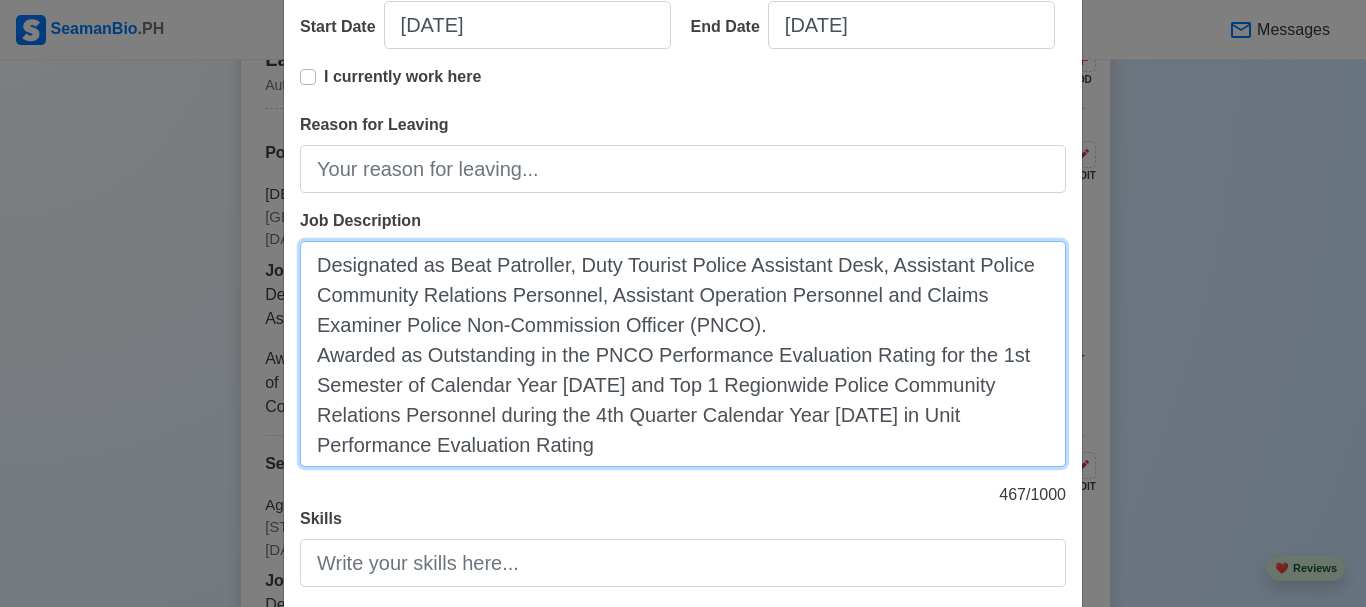 drag, startPoint x: 647, startPoint y: 356, endPoint x: 587, endPoint y: 392, distance: 69.97142 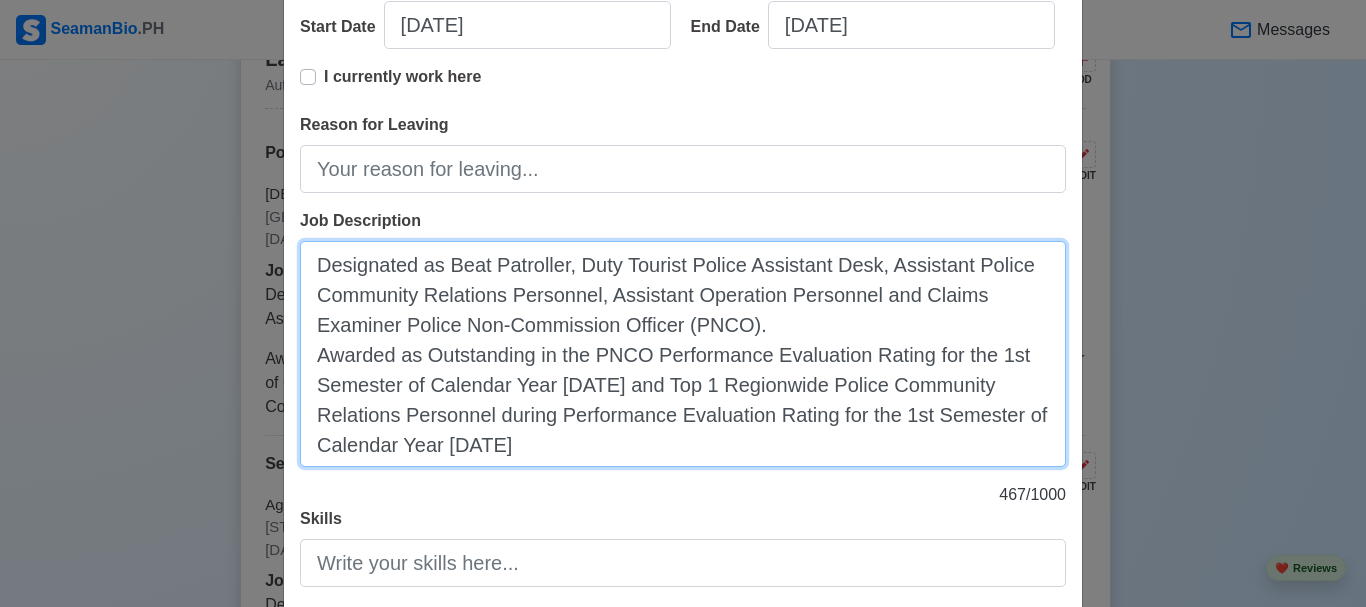 click on "Designated as Beat Patroller, Duty Tourist Police Assistant Desk, Assistant Police Community Relations Personnel, Assistant Operation Personnel and Claims Examiner Police Non-Commission Officer (PNCO).
Awarded as Outstanding in the PNCO Performance Evaluation Rating for the 1st Semester of Calendar Year [DATE] and Top 1 Regionwide Police Community Relations Personnel during Performance Evaluation Rating for the 1st Semester of Calendar Year [DATE]" at bounding box center (683, 354) 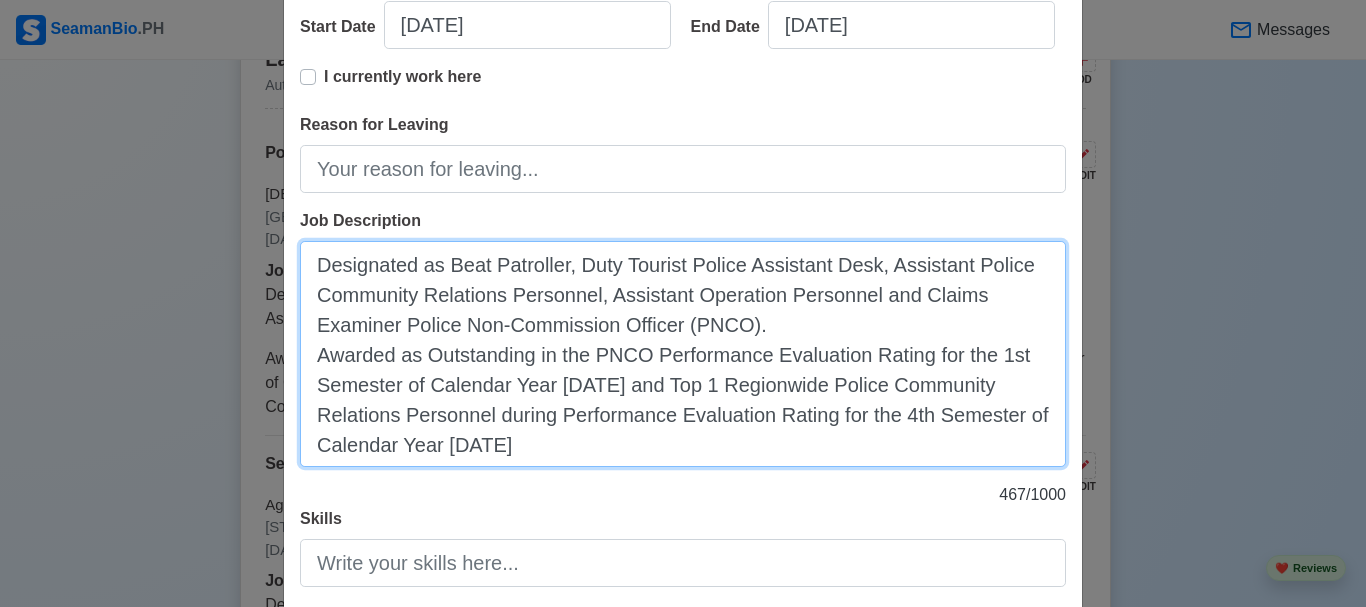 click on "Designated as Beat Patroller, Duty Tourist Police Assistant Desk, Assistant Police Community Relations Personnel, Assistant Operation Personnel and Claims Examiner Police Non-Commission Officer (PNCO).
Awarded as Outstanding in the PNCO Performance Evaluation Rating for the 1st Semester of Calendar Year [DATE] and Top 1 Regionwide Police Community Relations Personnel during Performance Evaluation Rating for the 4th Semester of Calendar Year [DATE]" at bounding box center (683, 354) 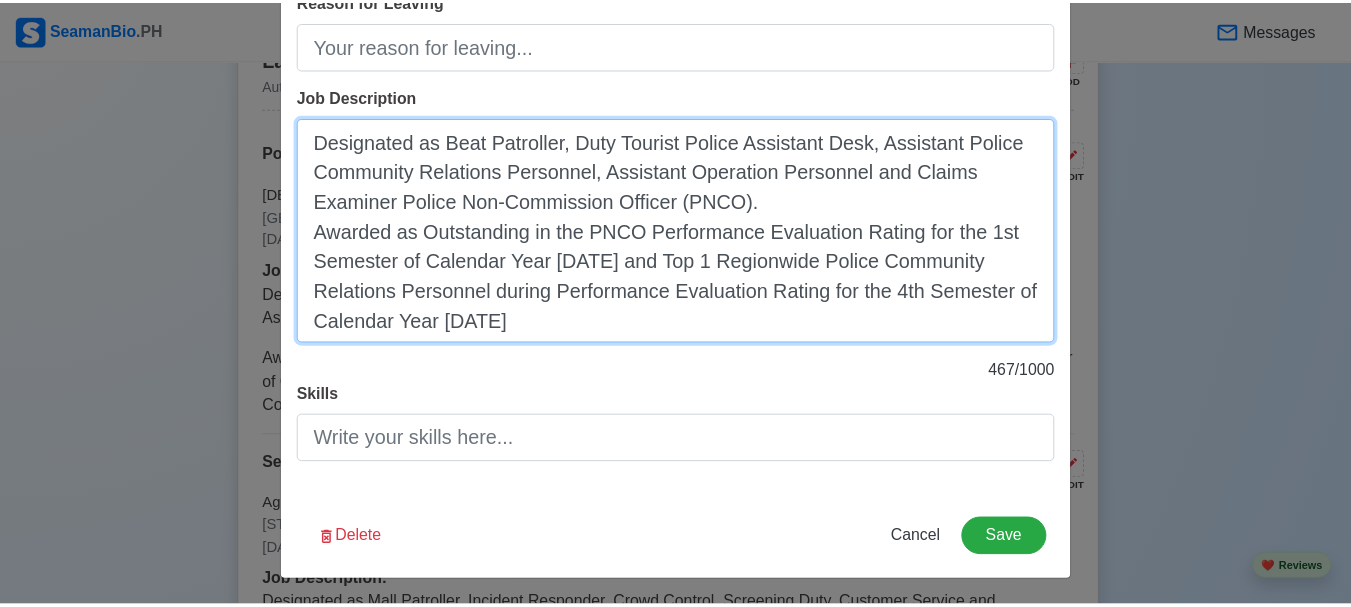 scroll, scrollTop: 527, scrollLeft: 0, axis: vertical 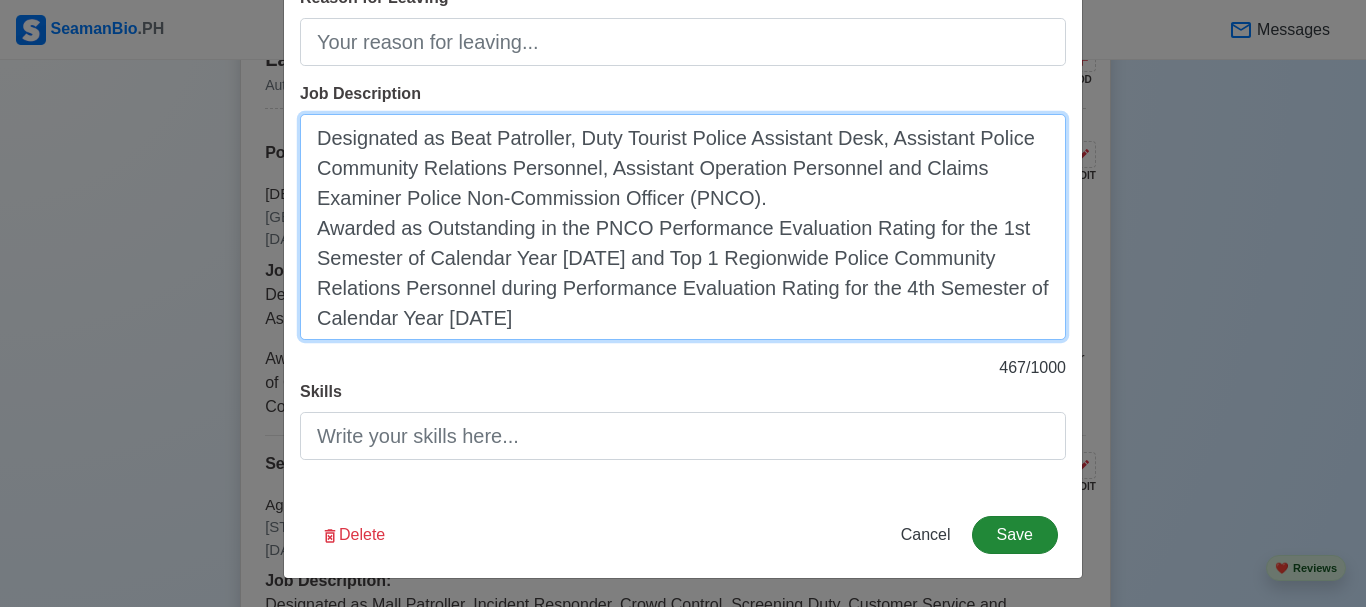 type on "Designated as Beat Patroller, Duty Tourist Police Assistant Desk, Assistant Police Community Relations Personnel, Assistant Operation Personnel and Claims Examiner Police Non-Commission Officer (PNCO).
Awarded as Outstanding in the PNCO Performance Evaluation Rating for the 1st Semester of Calendar Year [DATE] and Top 1 Regionwide Police Community Relations Personnel during Performance Evaluation Rating for the 4th Semester of Calendar Year [DATE]" 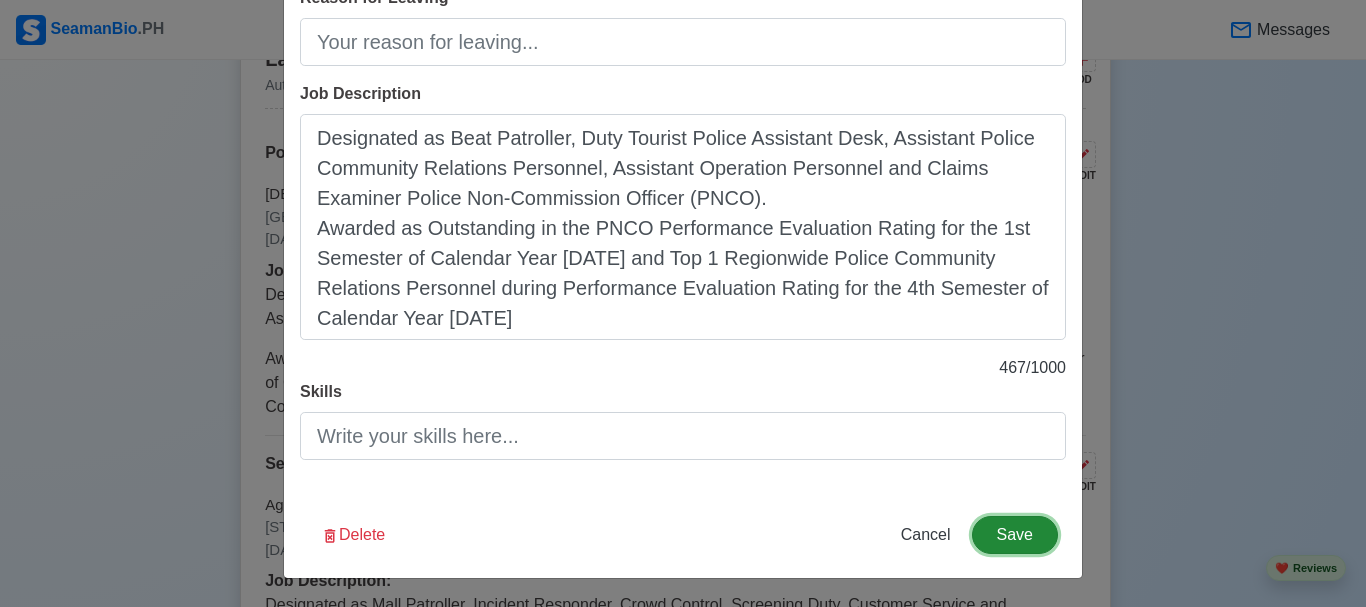 click on "Save" at bounding box center (1015, 535) 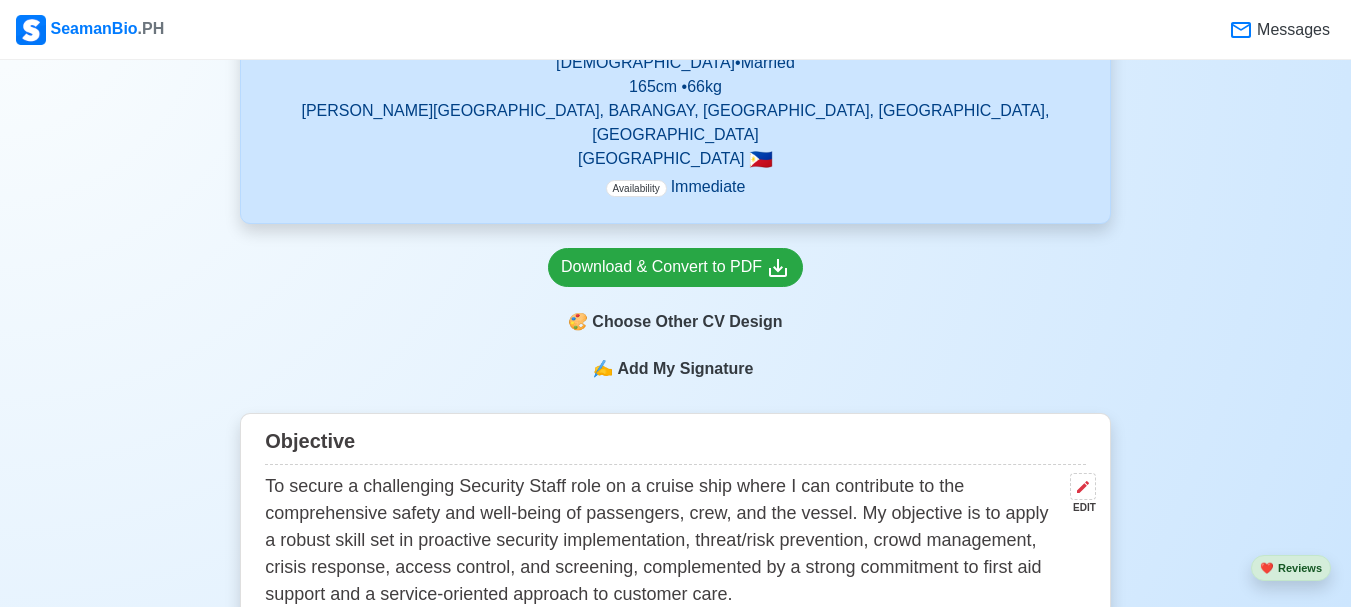 scroll, scrollTop: 700, scrollLeft: 0, axis: vertical 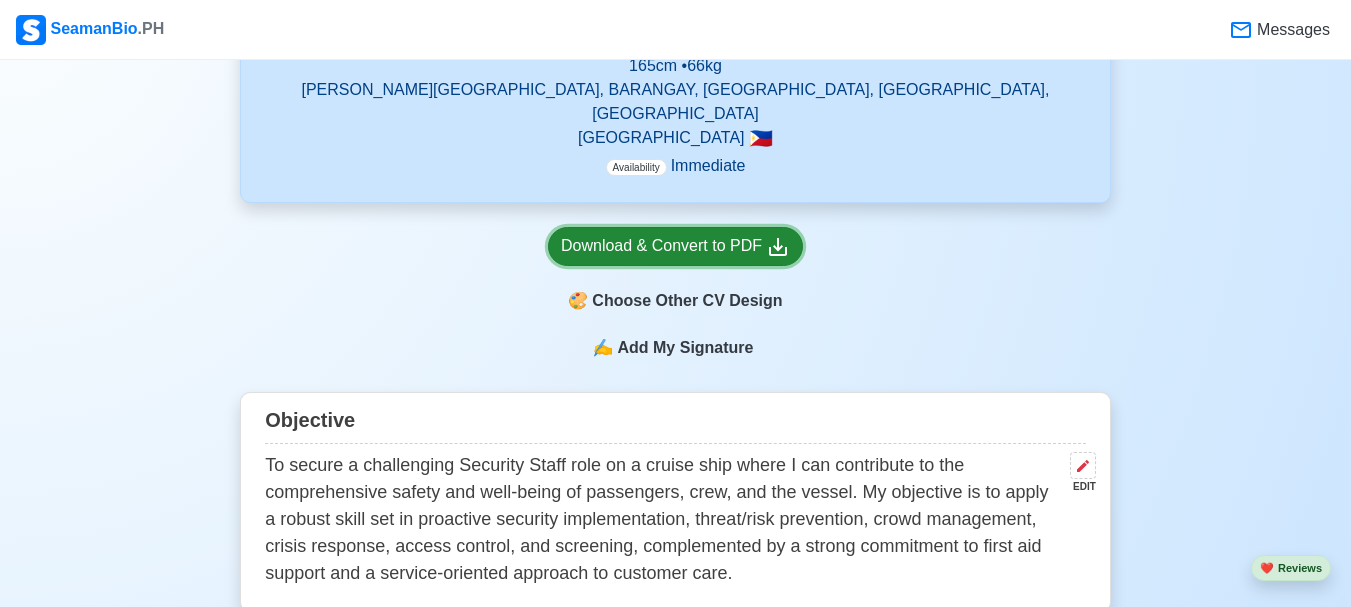 click on "Download & Convert to PDF" at bounding box center (675, 246) 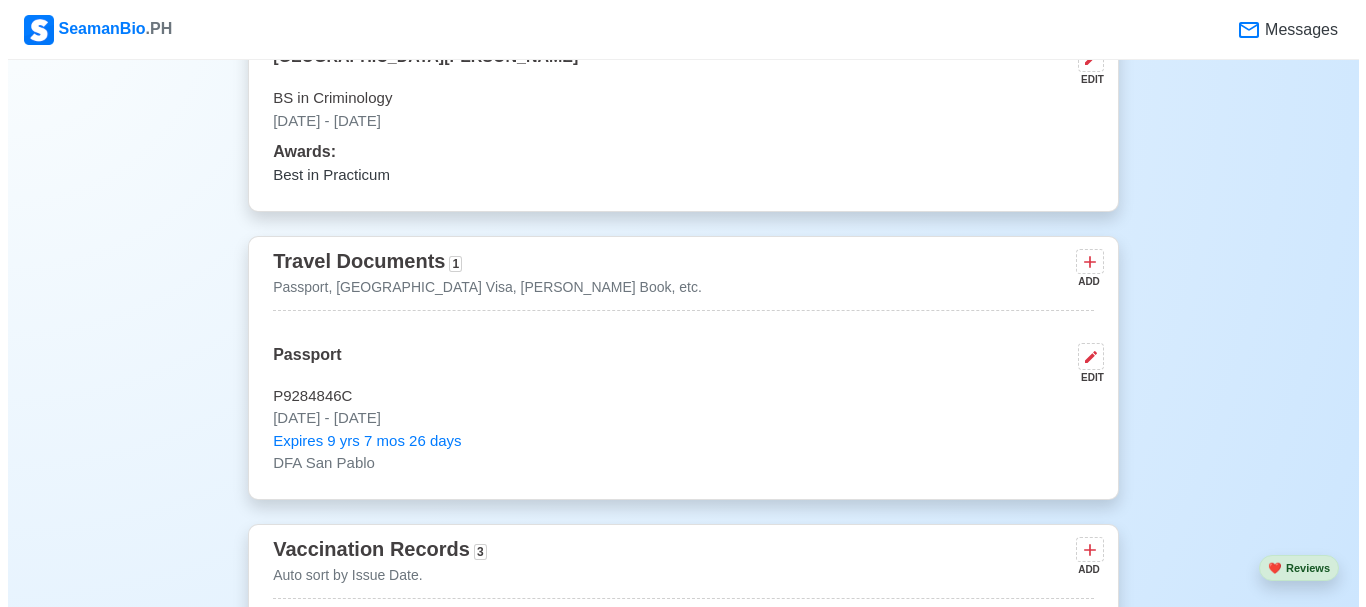 scroll, scrollTop: 1500, scrollLeft: 0, axis: vertical 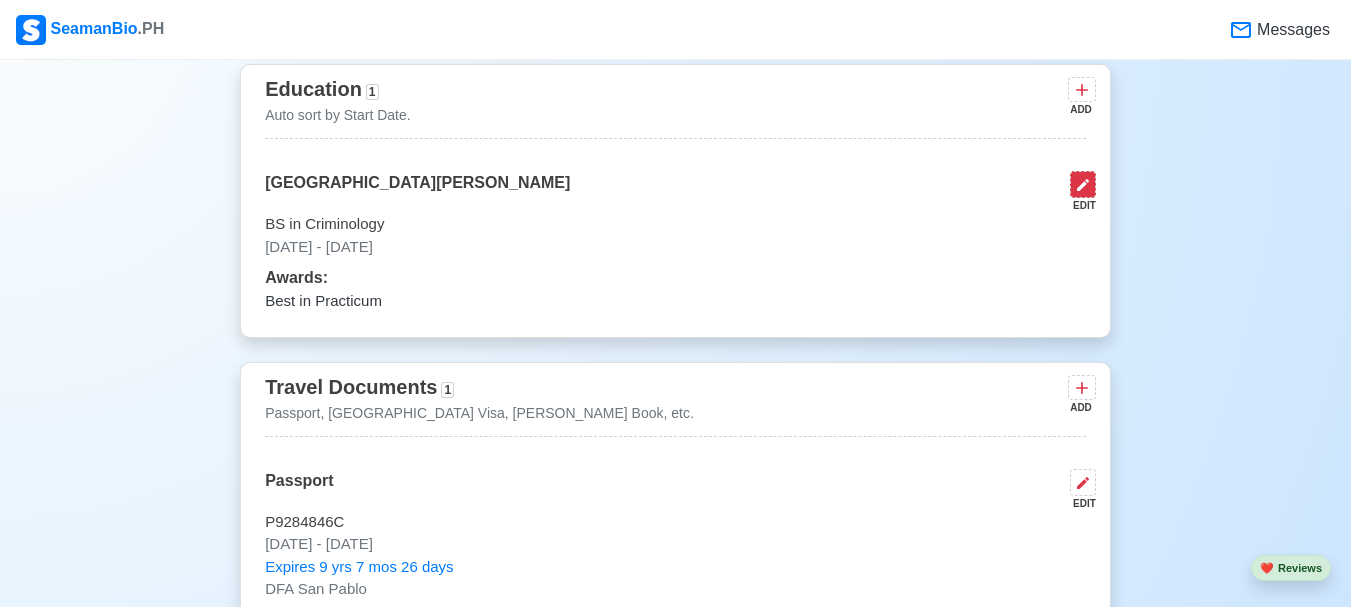 click 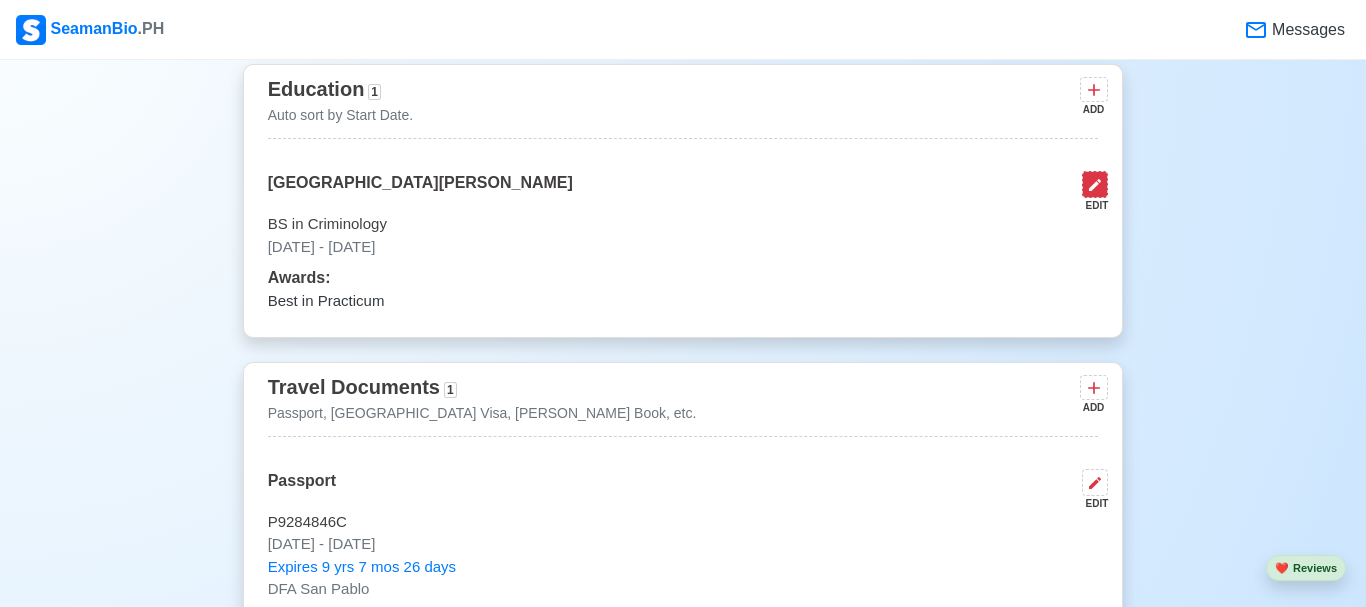 select on "June" 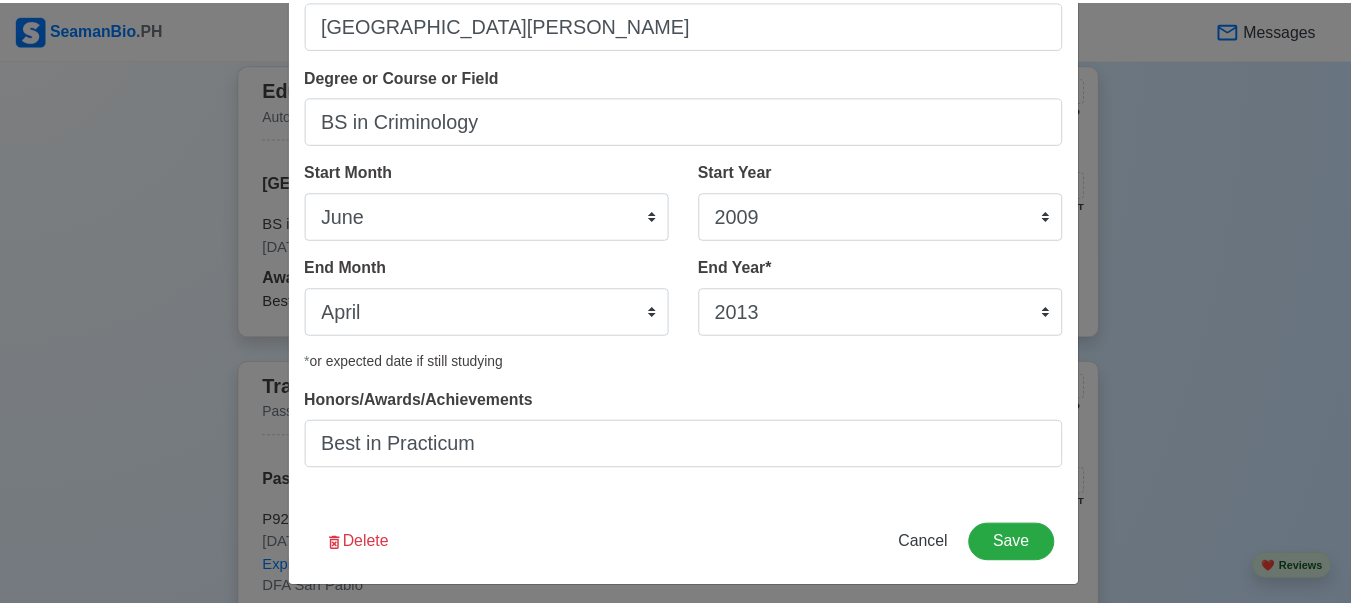 scroll, scrollTop: 154, scrollLeft: 0, axis: vertical 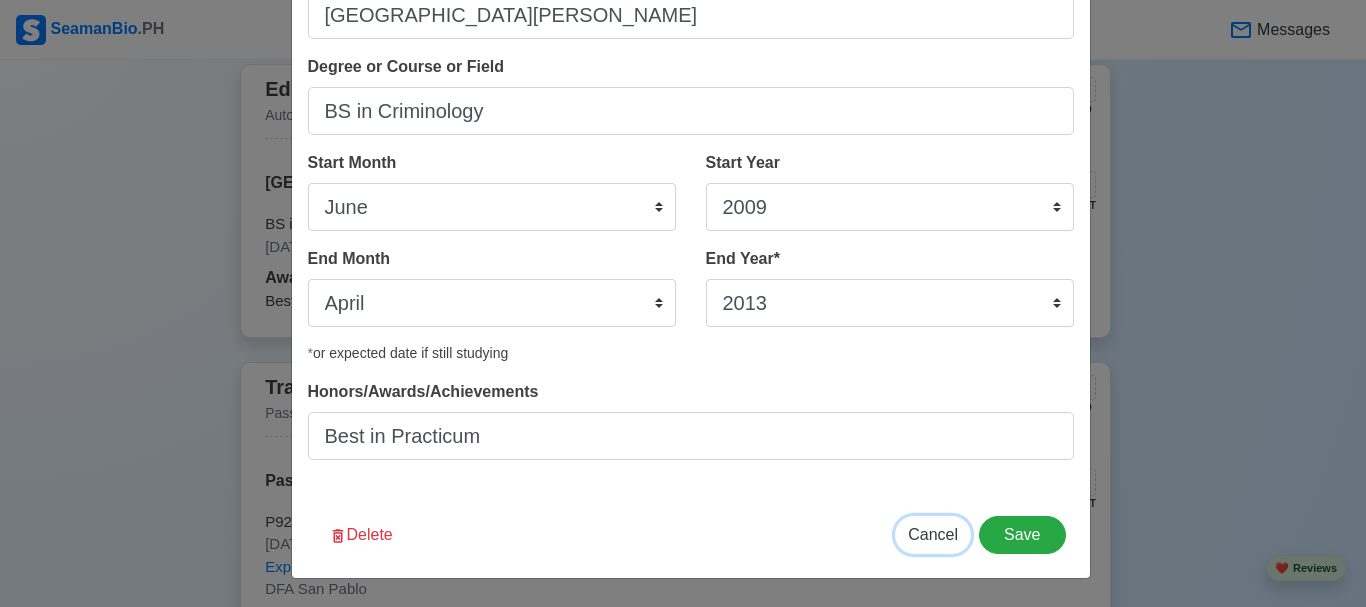 click on "Cancel" at bounding box center (933, 534) 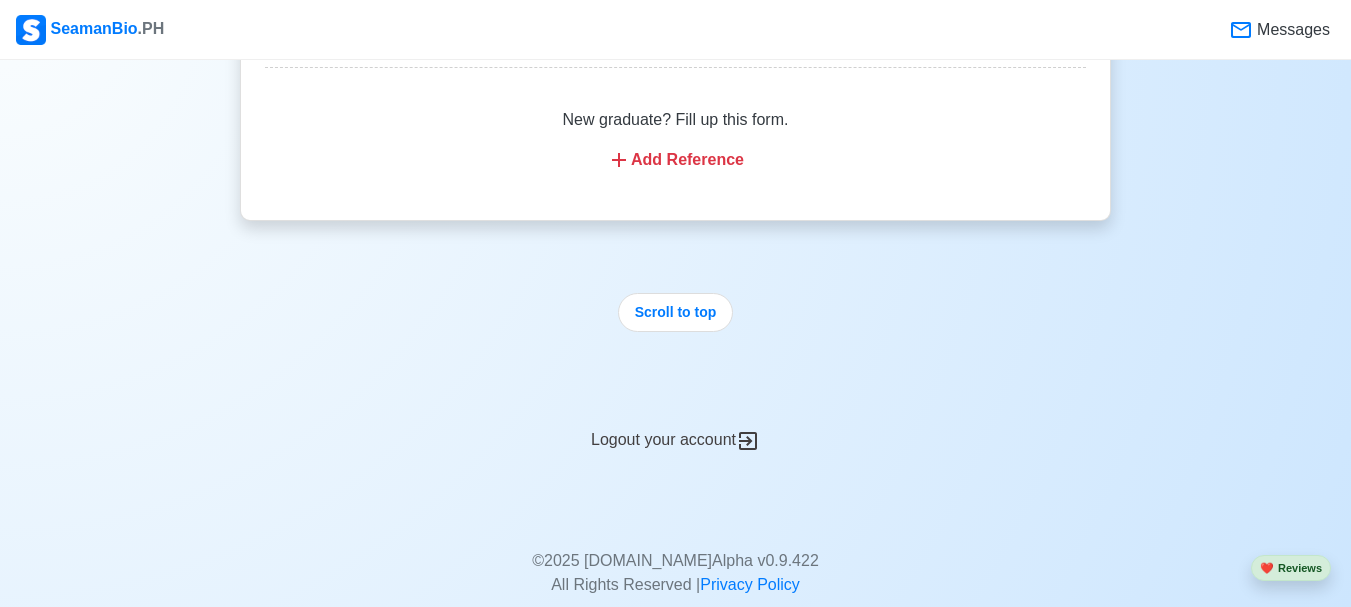 scroll, scrollTop: 5007, scrollLeft: 0, axis: vertical 